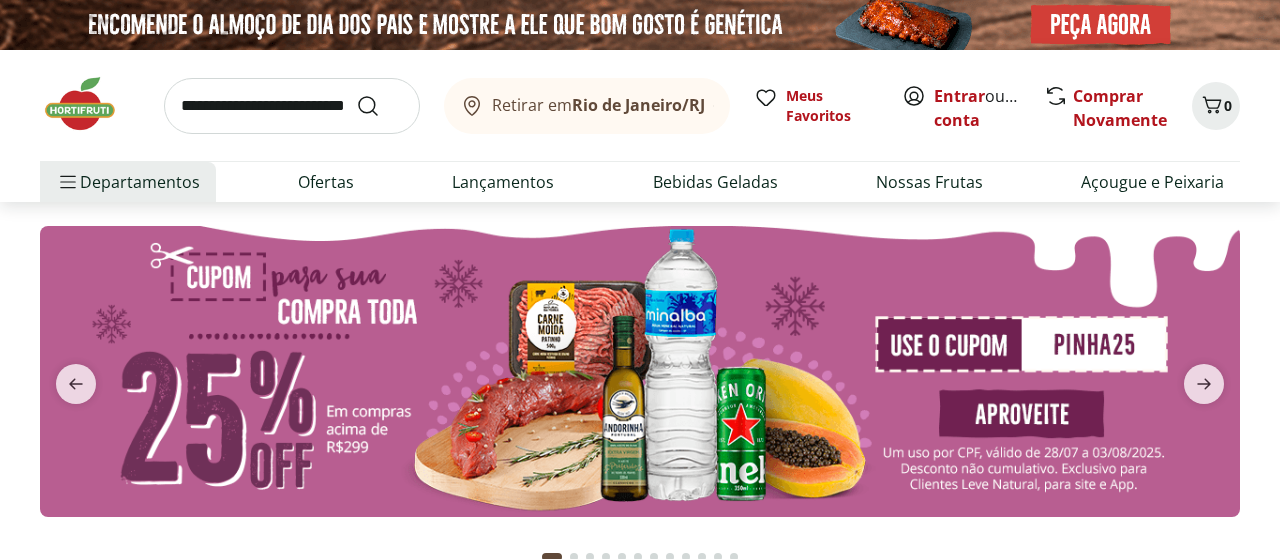 scroll, scrollTop: 0, scrollLeft: 0, axis: both 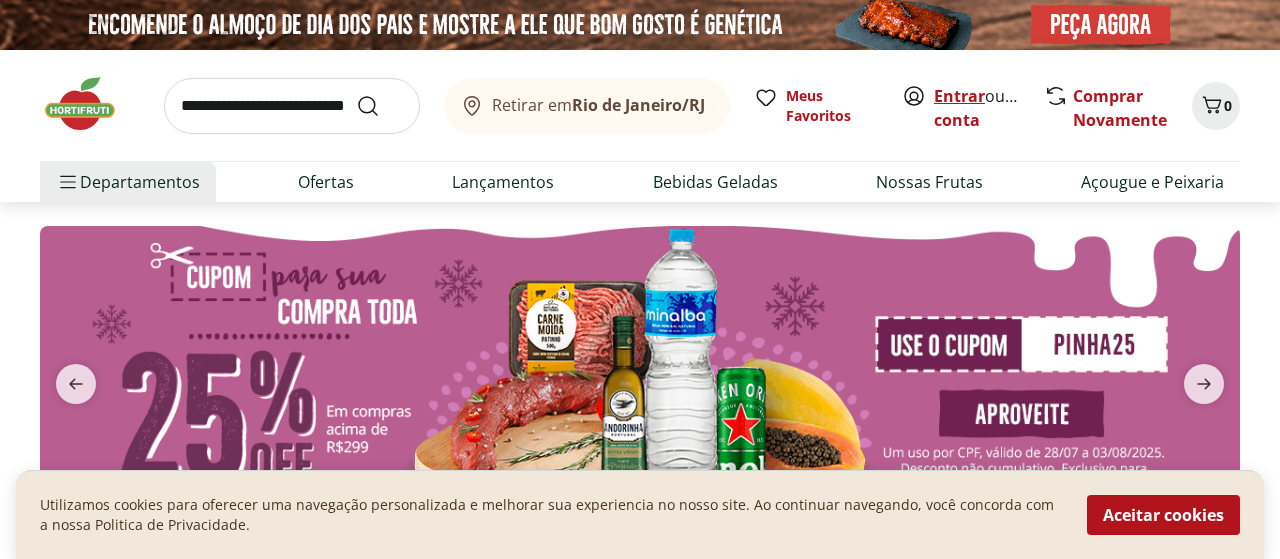 click on "Entrar" at bounding box center [959, 96] 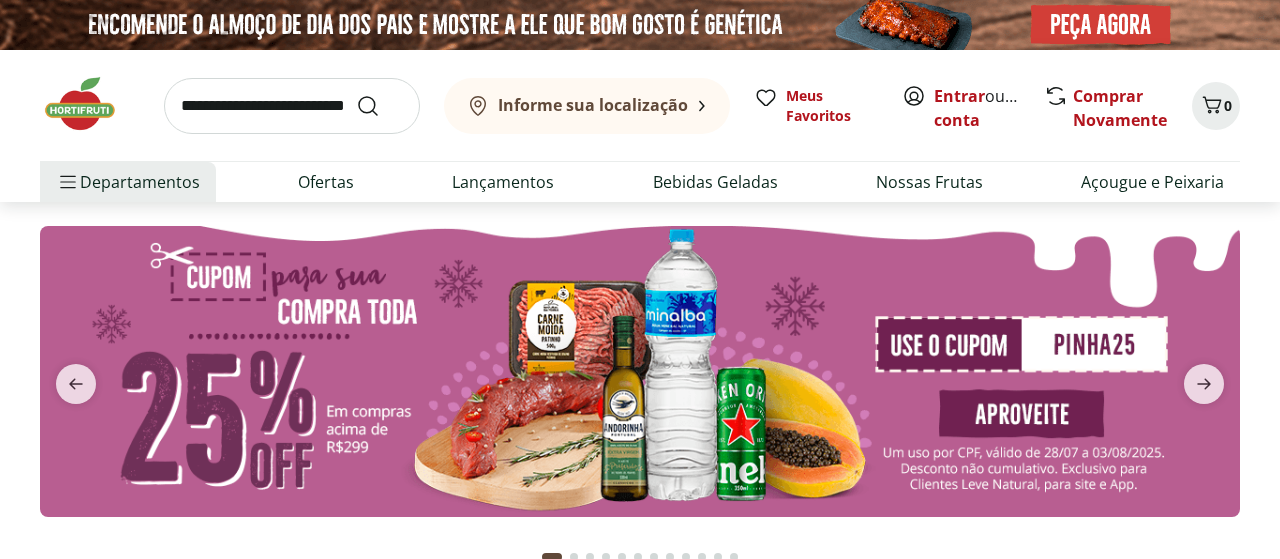 scroll, scrollTop: 0, scrollLeft: 0, axis: both 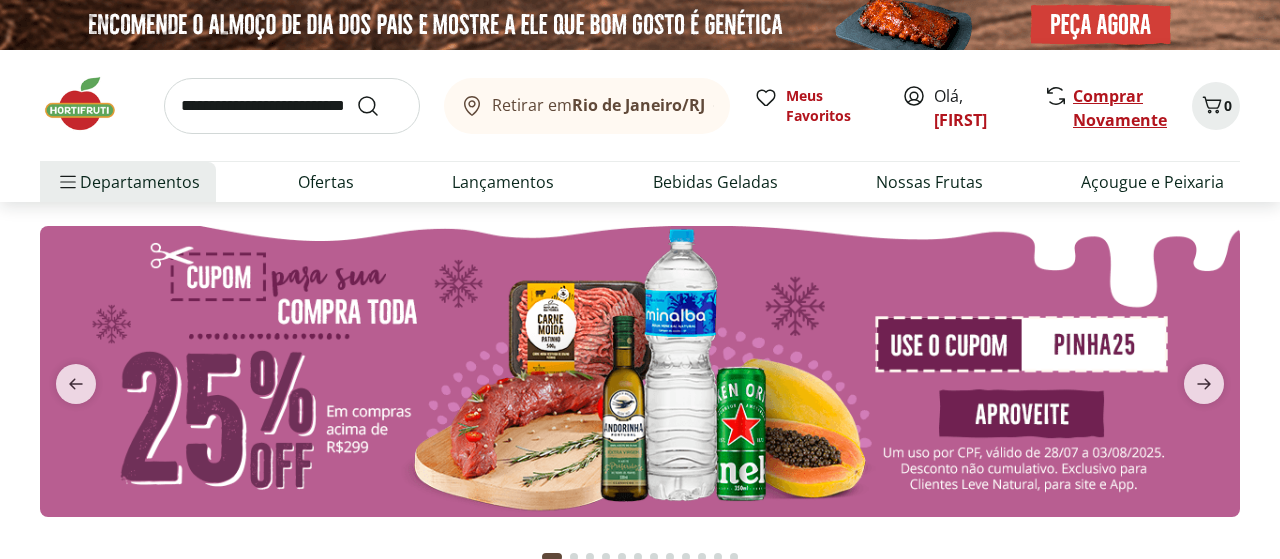click on "Comprar Novamente" at bounding box center [1120, 108] 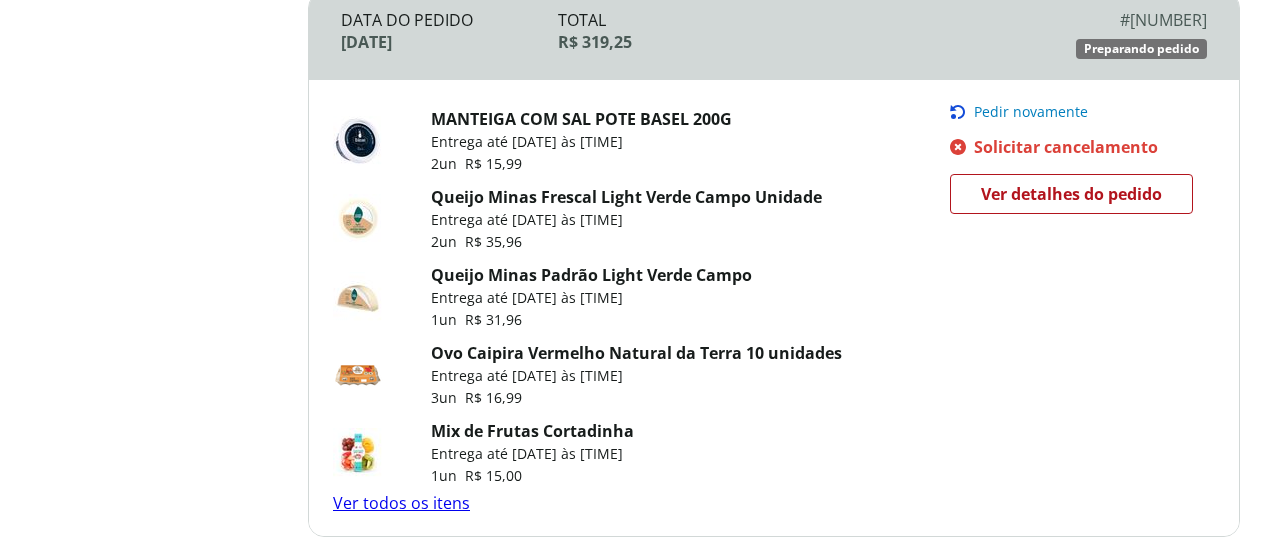 scroll, scrollTop: 832, scrollLeft: 0, axis: vertical 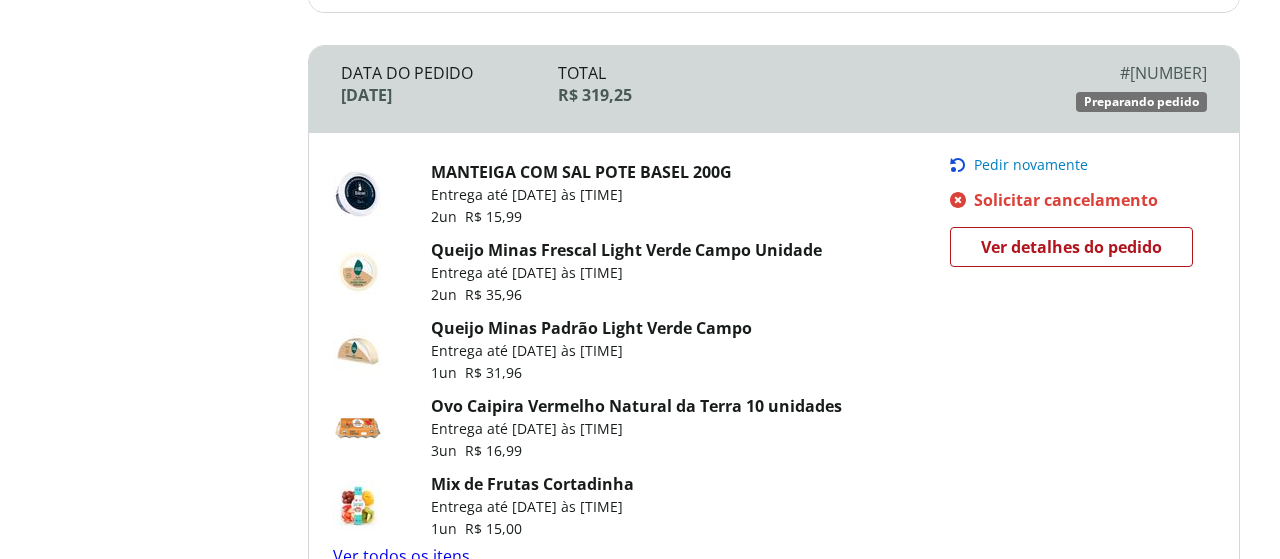 click on "Pedir novamente" at bounding box center [1031, 165] 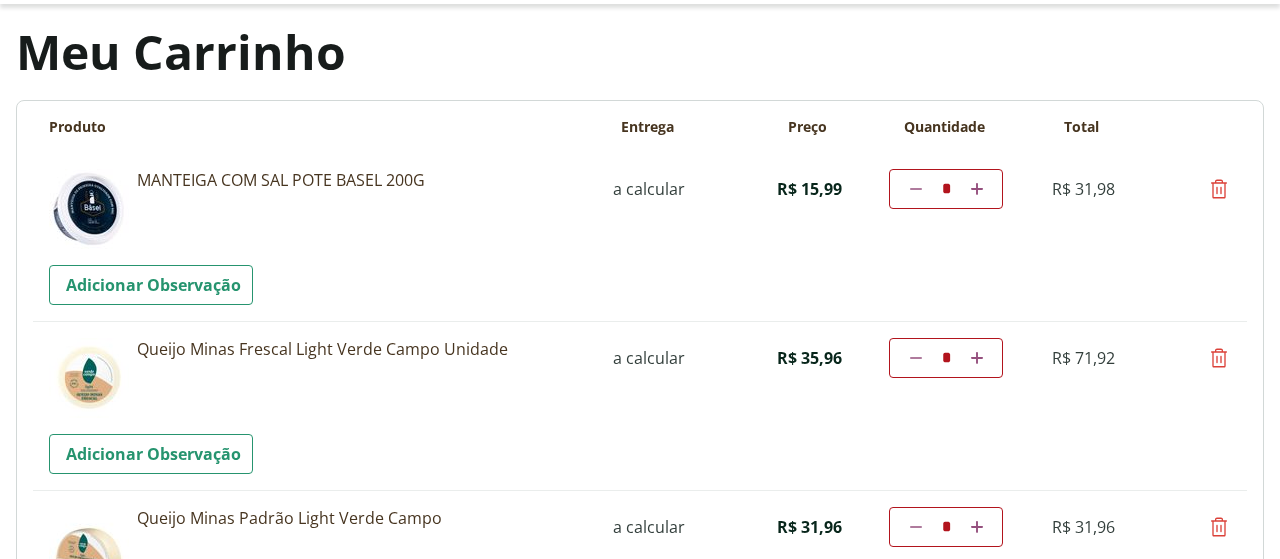 scroll, scrollTop: 208, scrollLeft: 0, axis: vertical 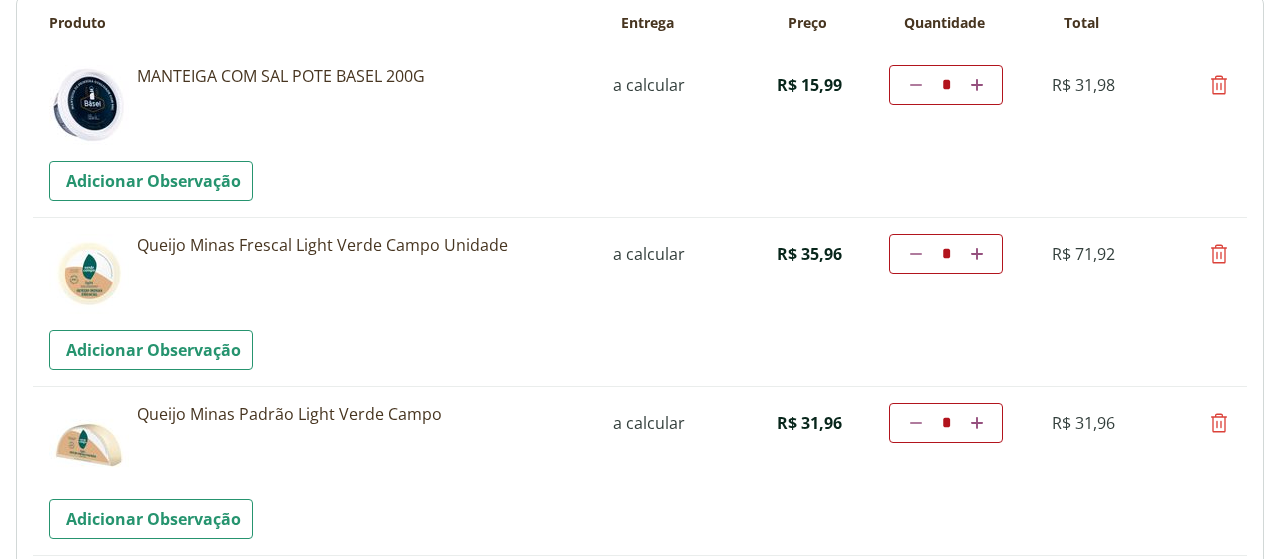 click on "Diminuir a quantidade                                 *                                          Aumentar a quantidade" at bounding box center [946, 254] 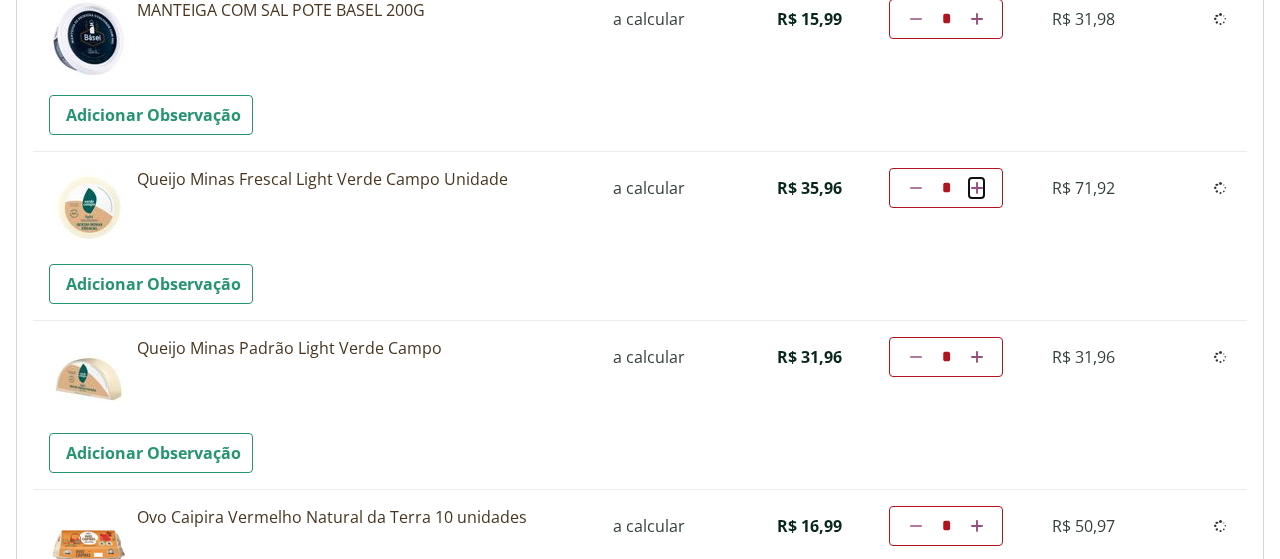 scroll, scrollTop: 312, scrollLeft: 0, axis: vertical 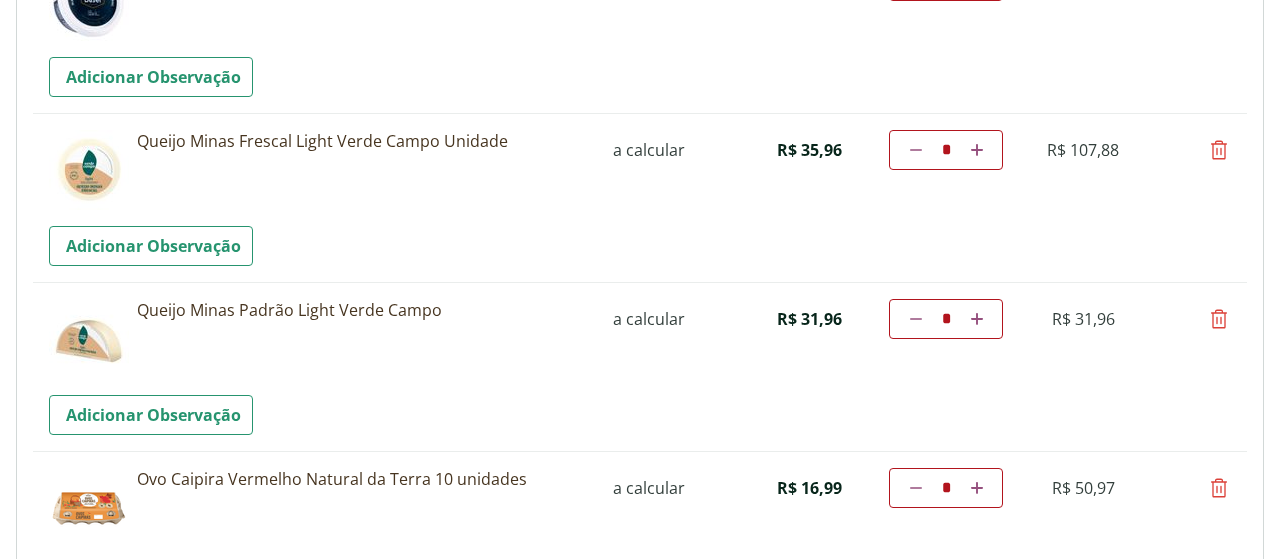 click at bounding box center [977, 319] 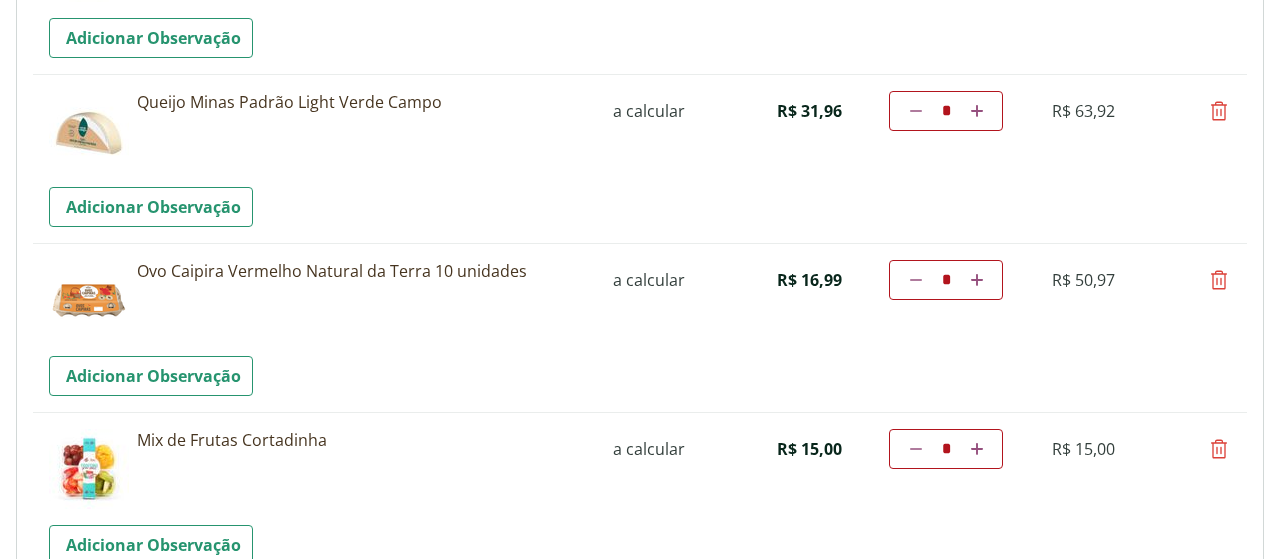 scroll, scrollTop: 632, scrollLeft: 0, axis: vertical 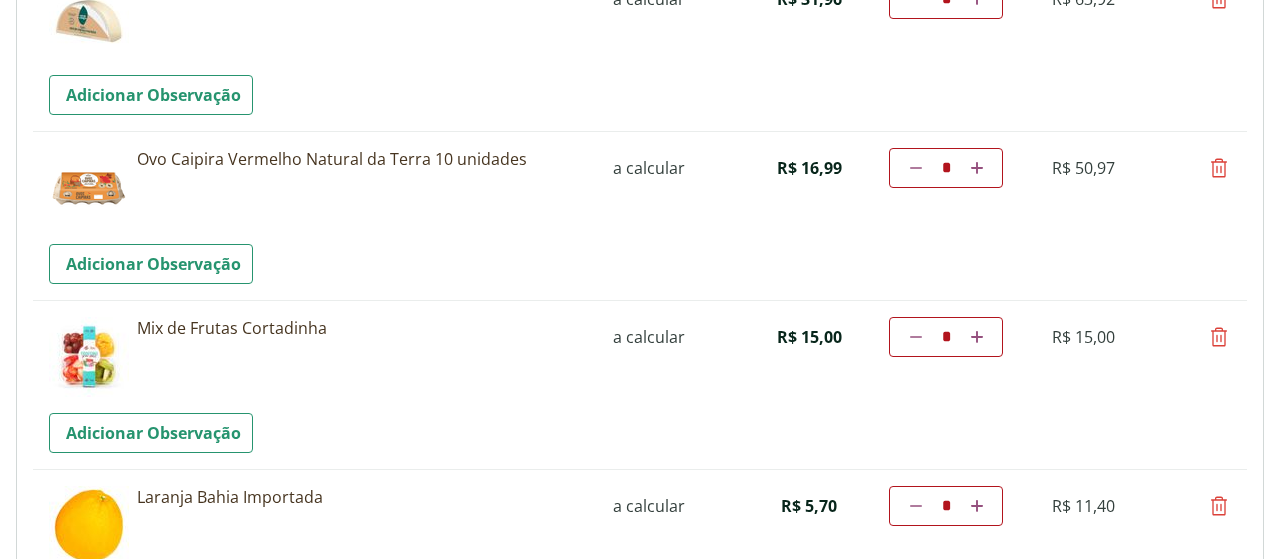 click at bounding box center [977, 337] 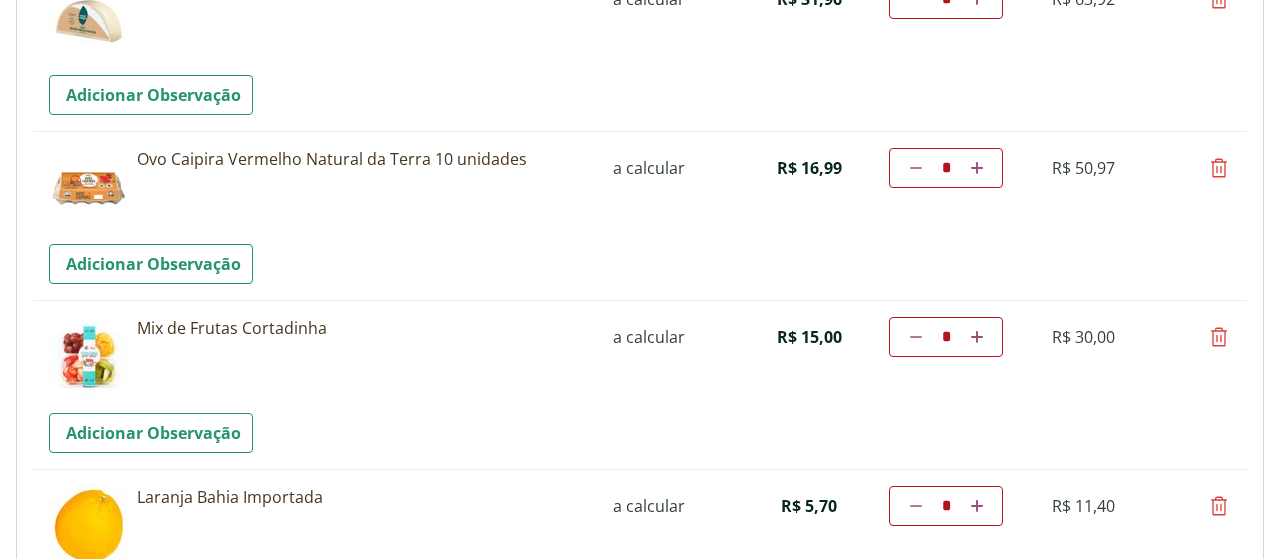scroll, scrollTop: 800, scrollLeft: 0, axis: vertical 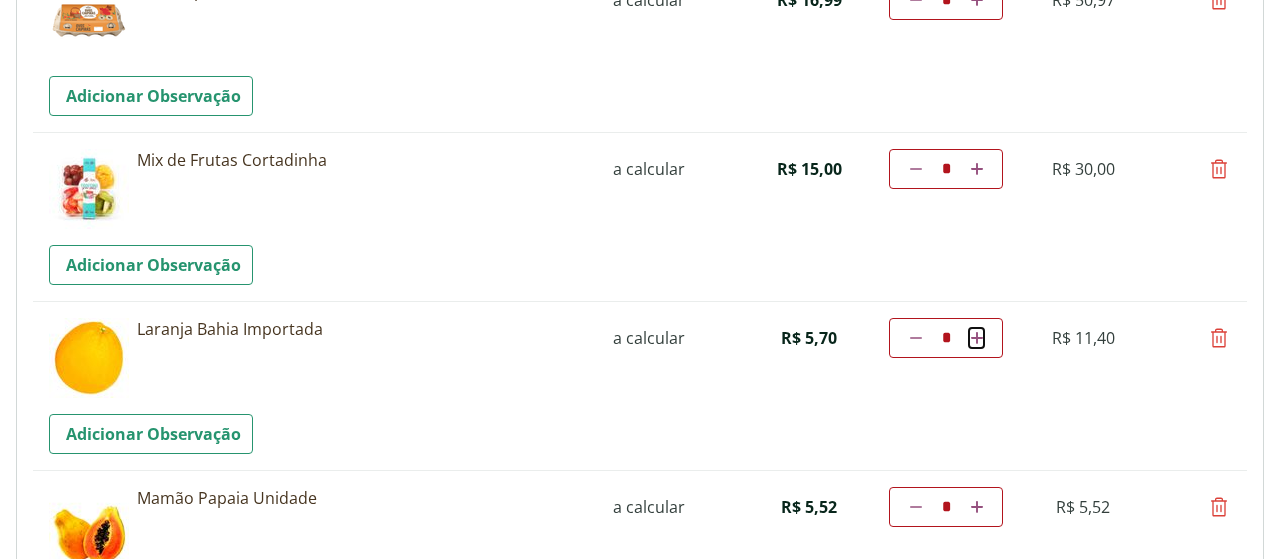 click at bounding box center [977, 338] 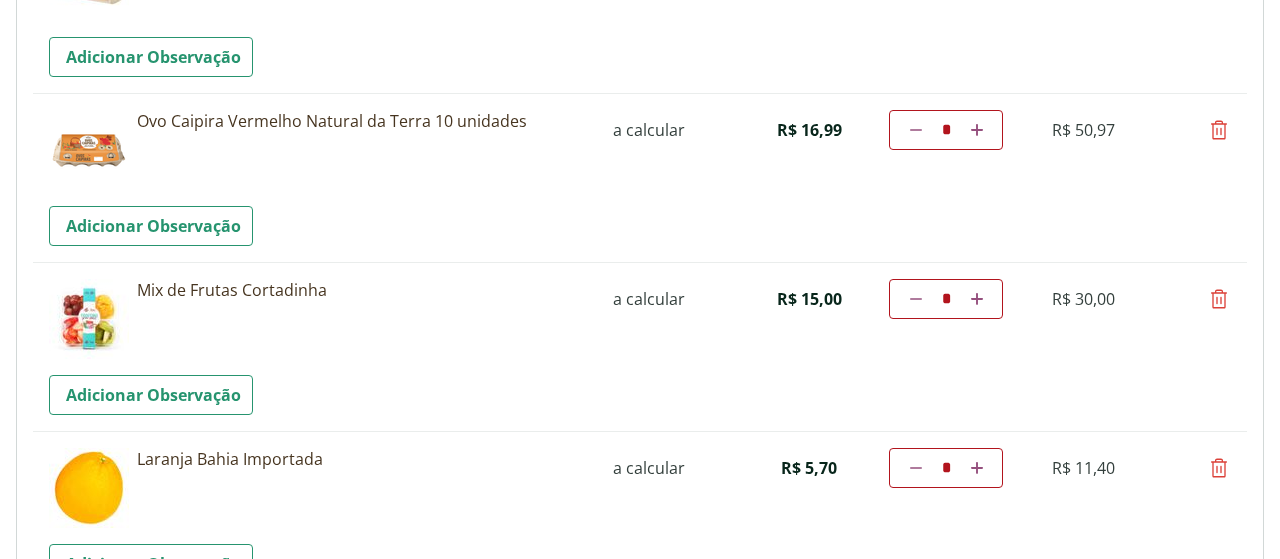 scroll, scrollTop: 608, scrollLeft: 0, axis: vertical 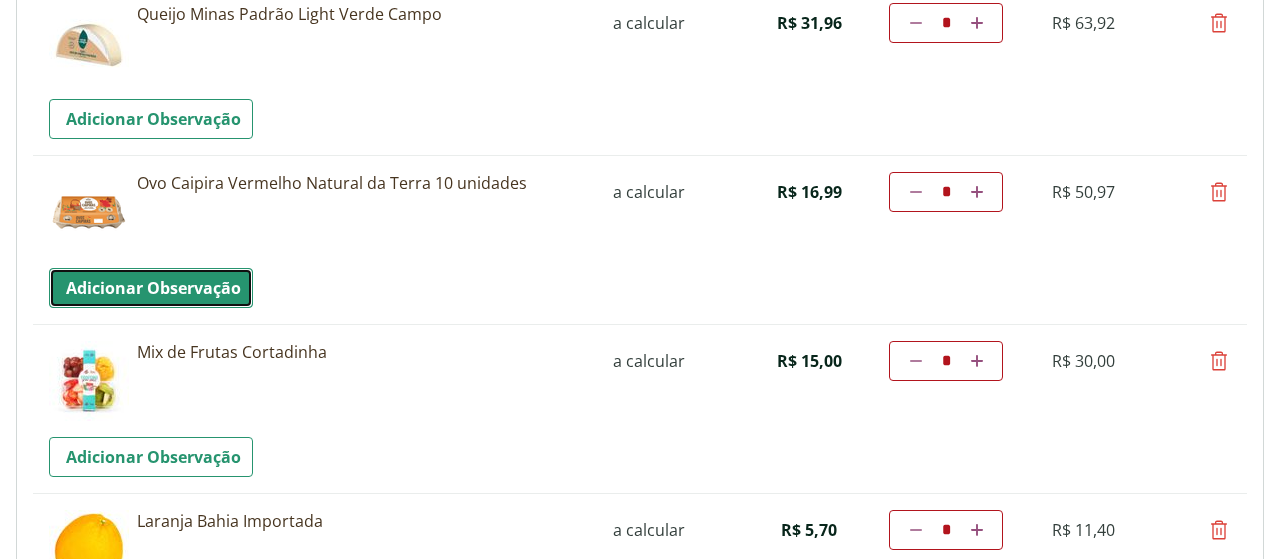 click on "Adicionar Observação" at bounding box center (151, 288) 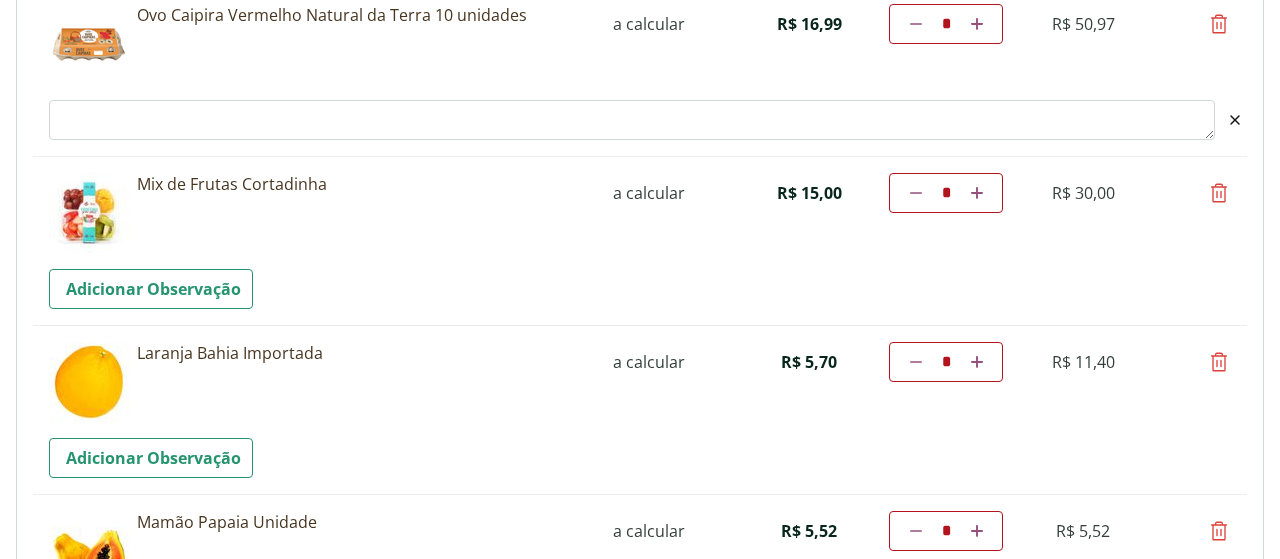 scroll, scrollTop: 672, scrollLeft: 0, axis: vertical 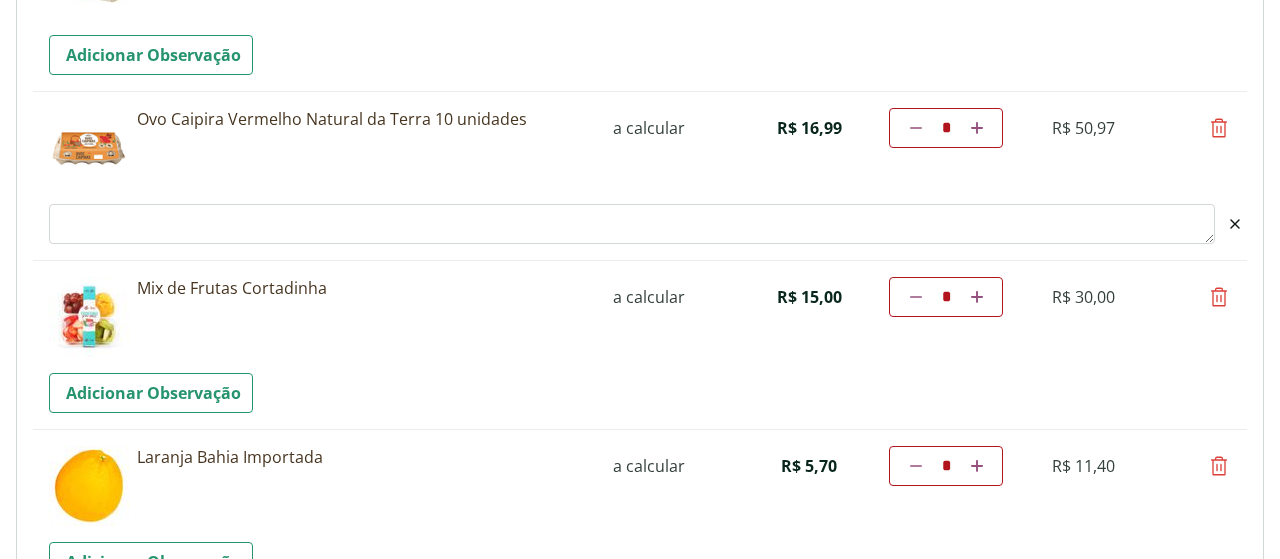click on "Observacao" at bounding box center [632, 224] 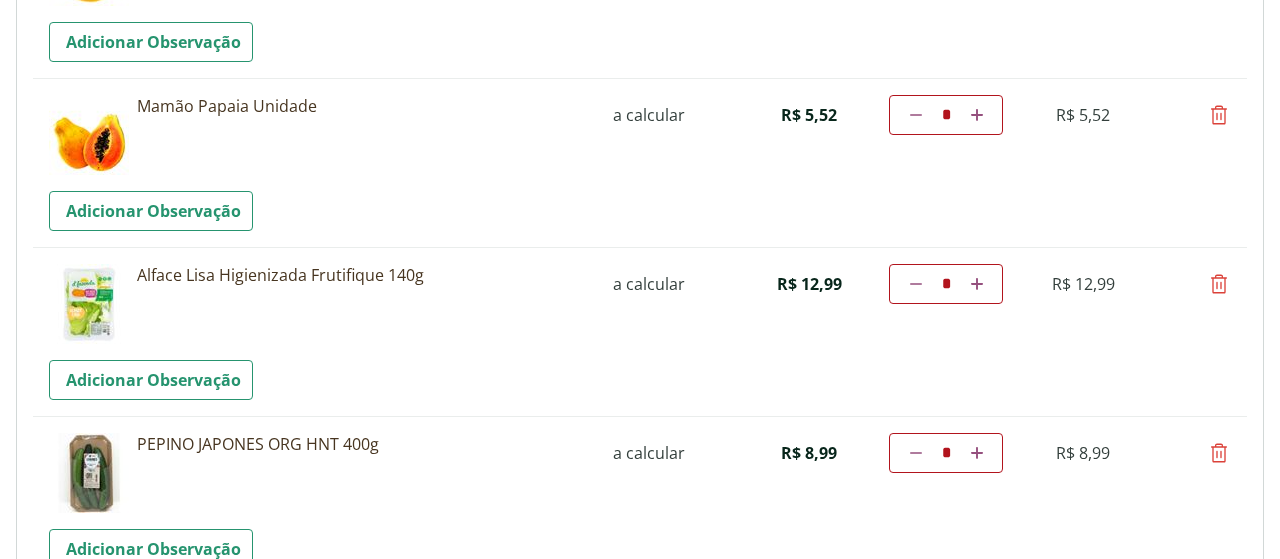 scroll, scrollTop: 1296, scrollLeft: 0, axis: vertical 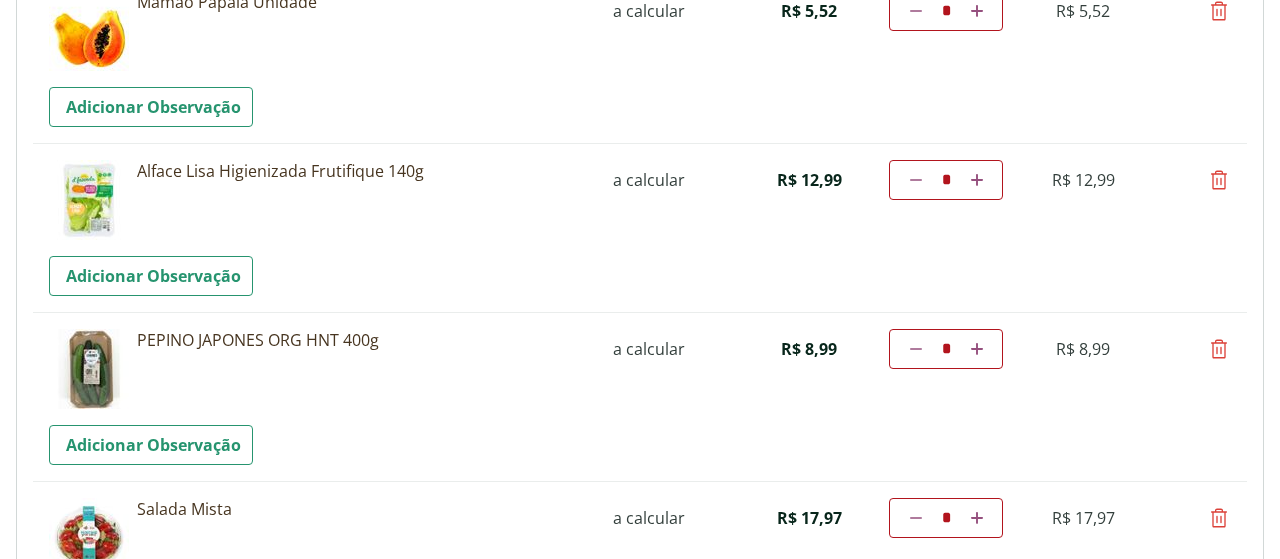 type on "**********" 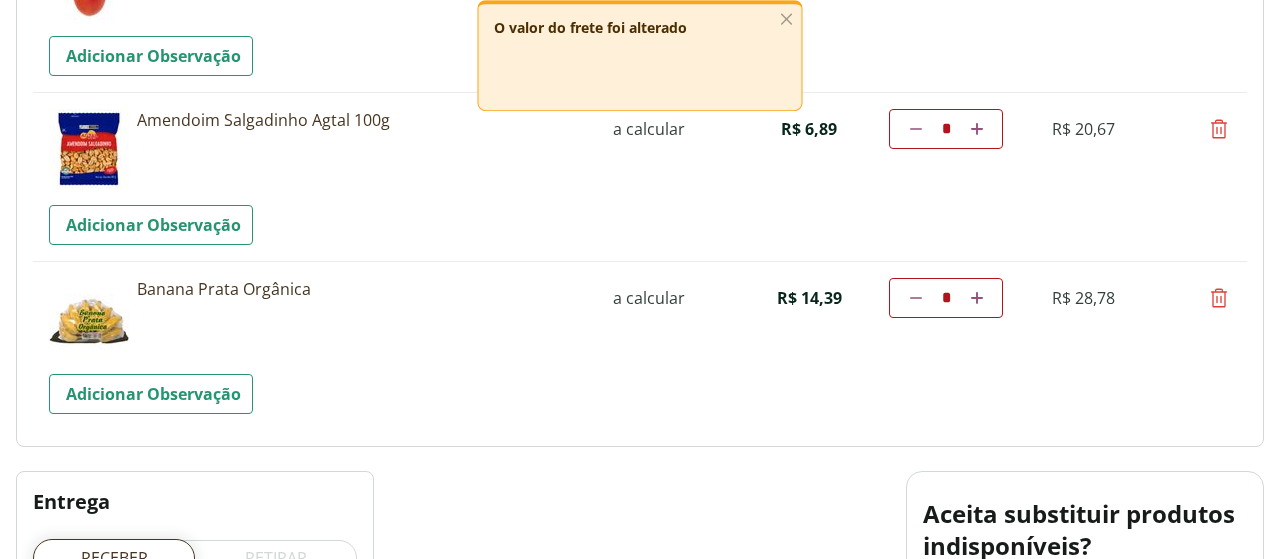 scroll, scrollTop: 1842, scrollLeft: 0, axis: vertical 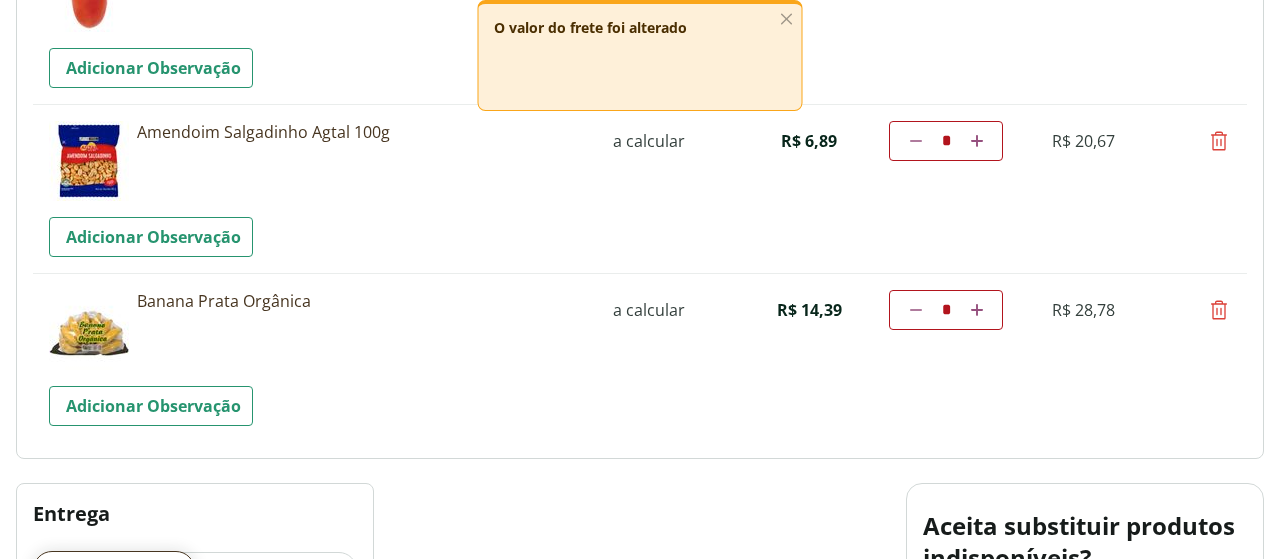 click at bounding box center [916, 310] 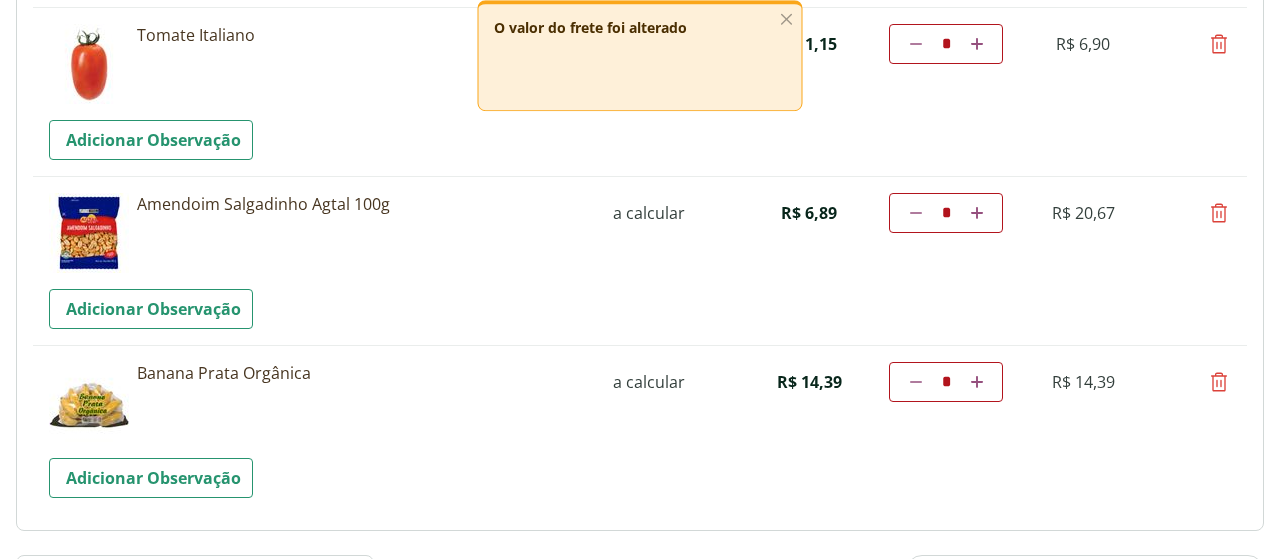 scroll, scrollTop: 1738, scrollLeft: 0, axis: vertical 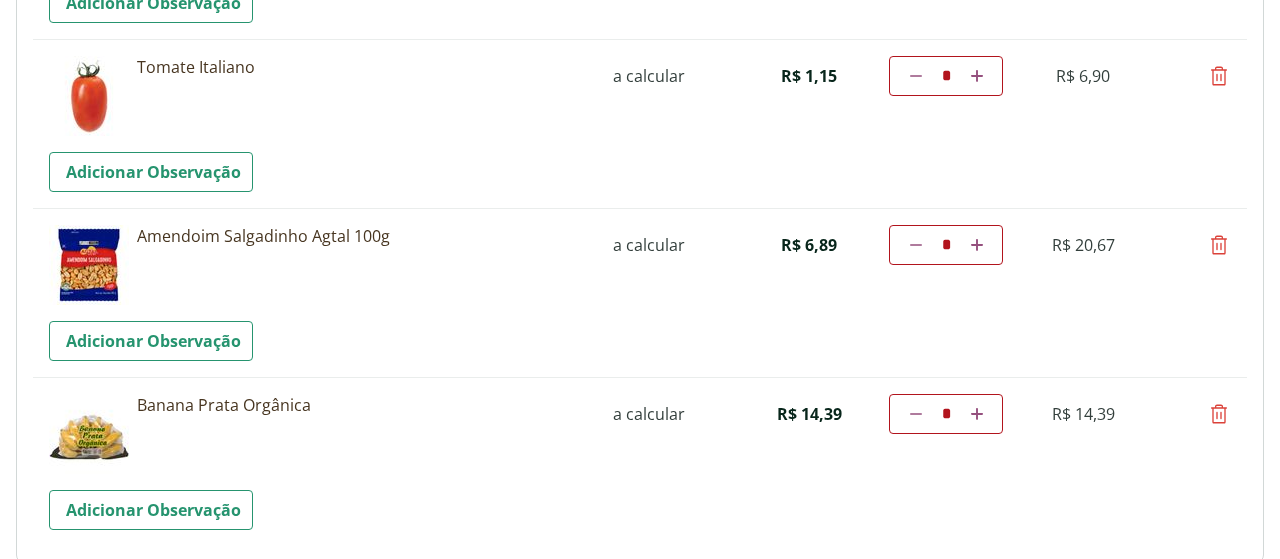 click at bounding box center (1219, 245) 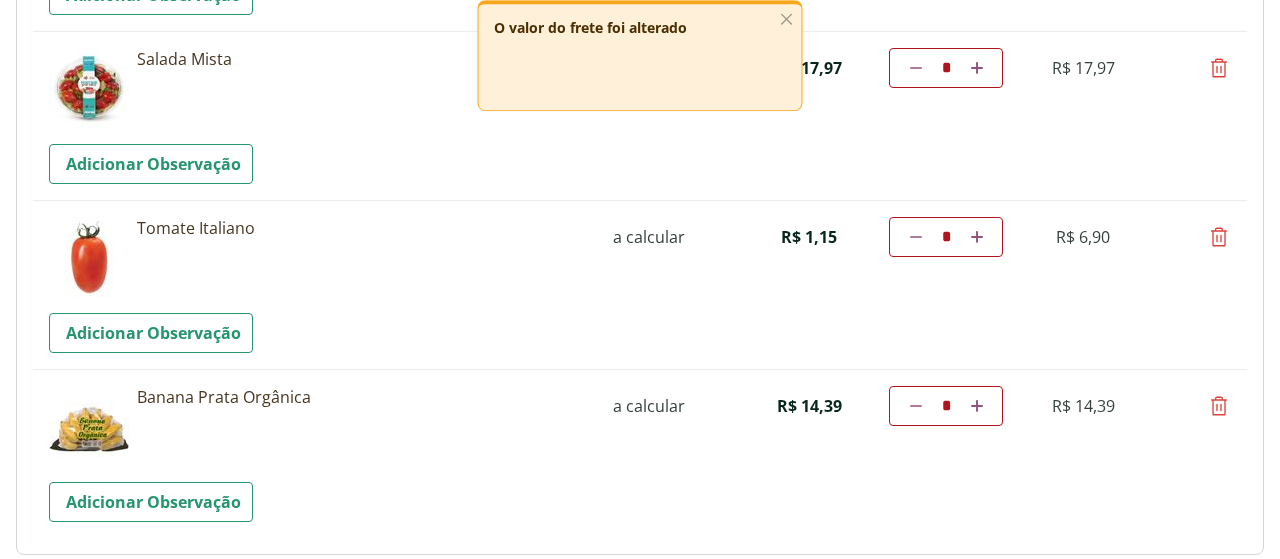 scroll, scrollTop: 1570, scrollLeft: 0, axis: vertical 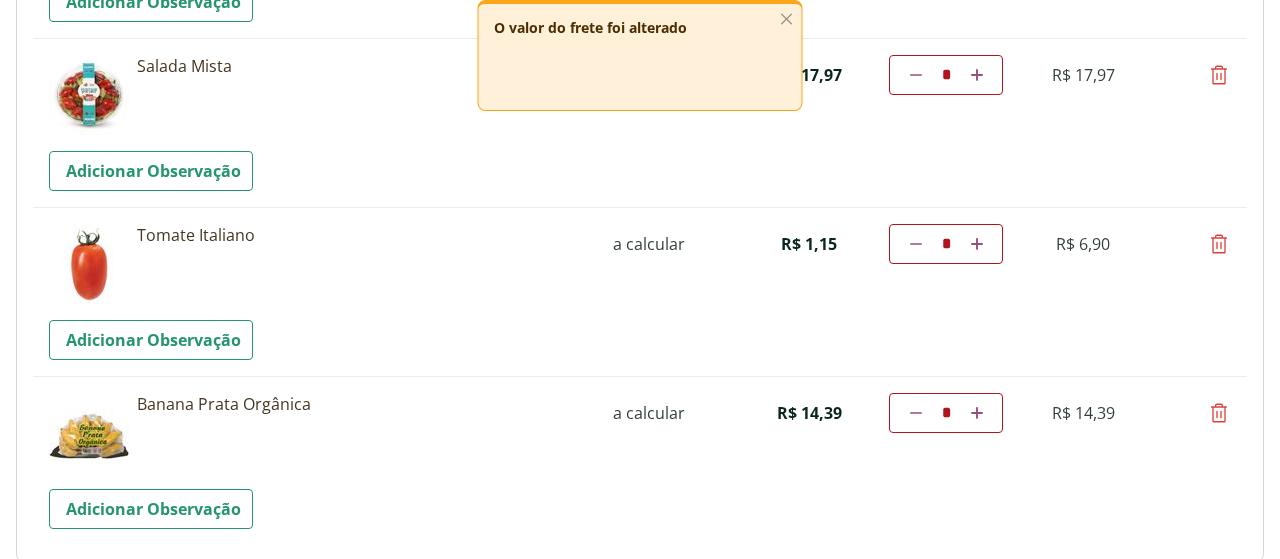 click at bounding box center (916, 244) 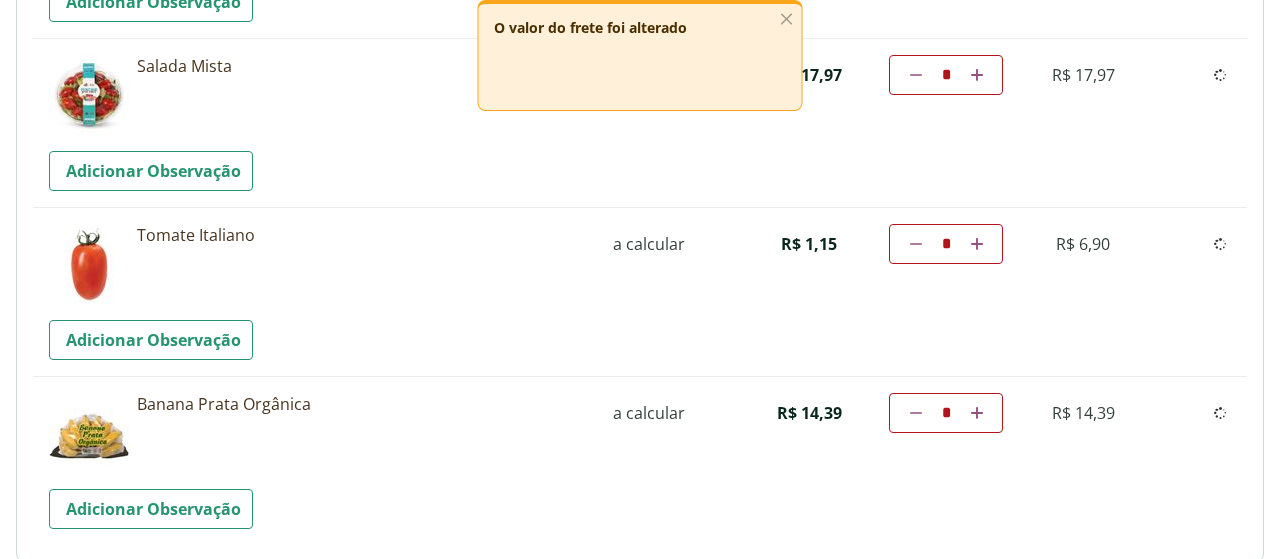 click on "Diminuir a quantidade                                 *                                          Aumentar a quantidade" at bounding box center (946, 244) 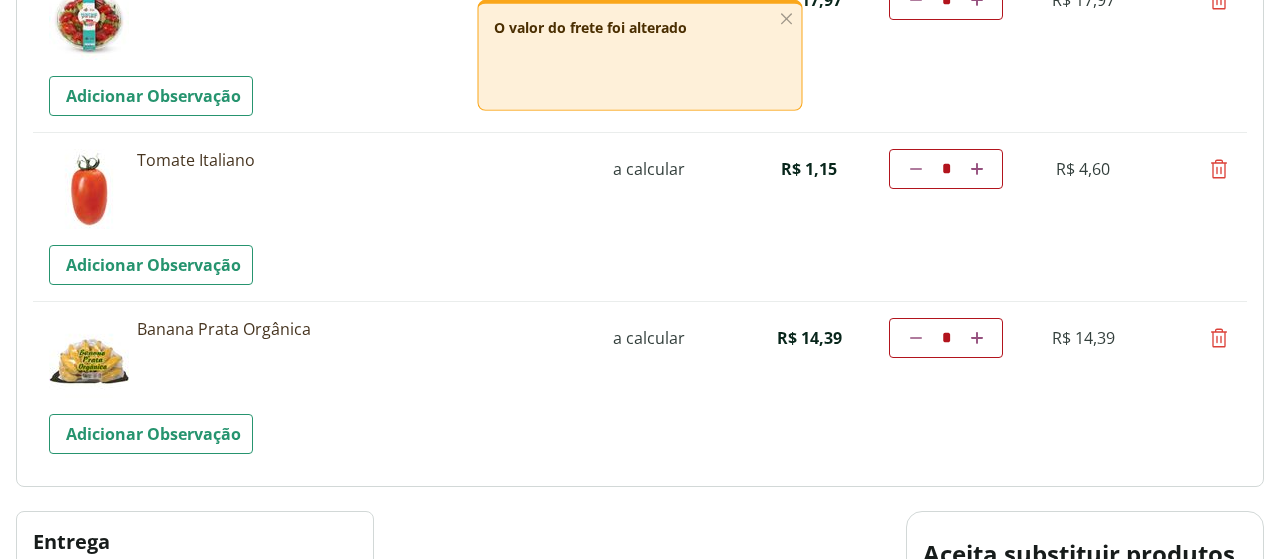 scroll, scrollTop: 1466, scrollLeft: 0, axis: vertical 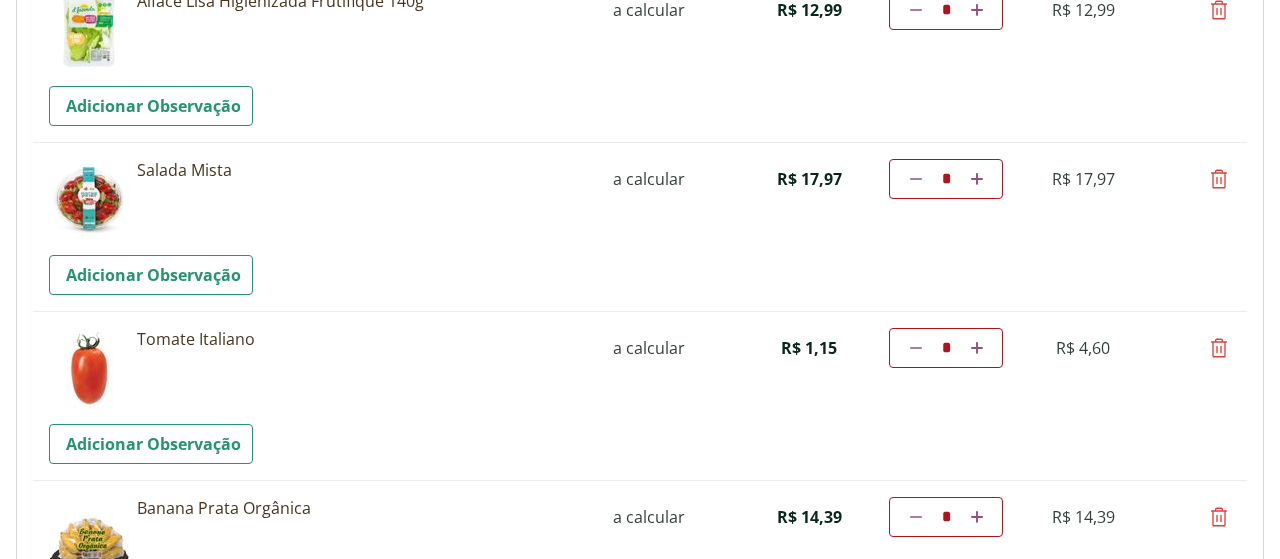 click at bounding box center (916, 348) 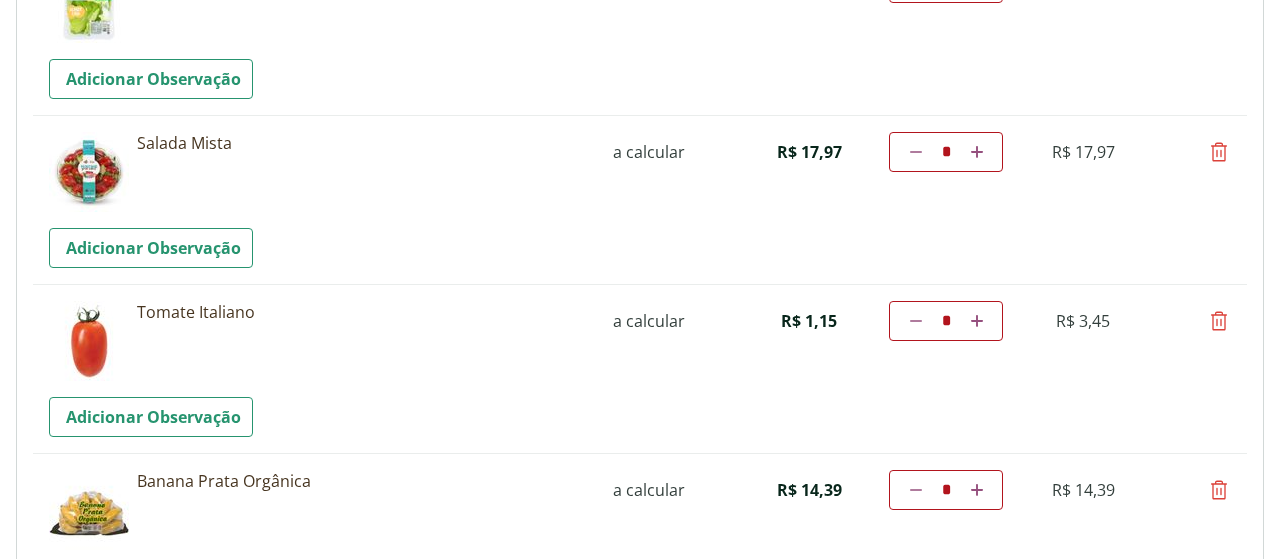 scroll, scrollTop: 1362, scrollLeft: 0, axis: vertical 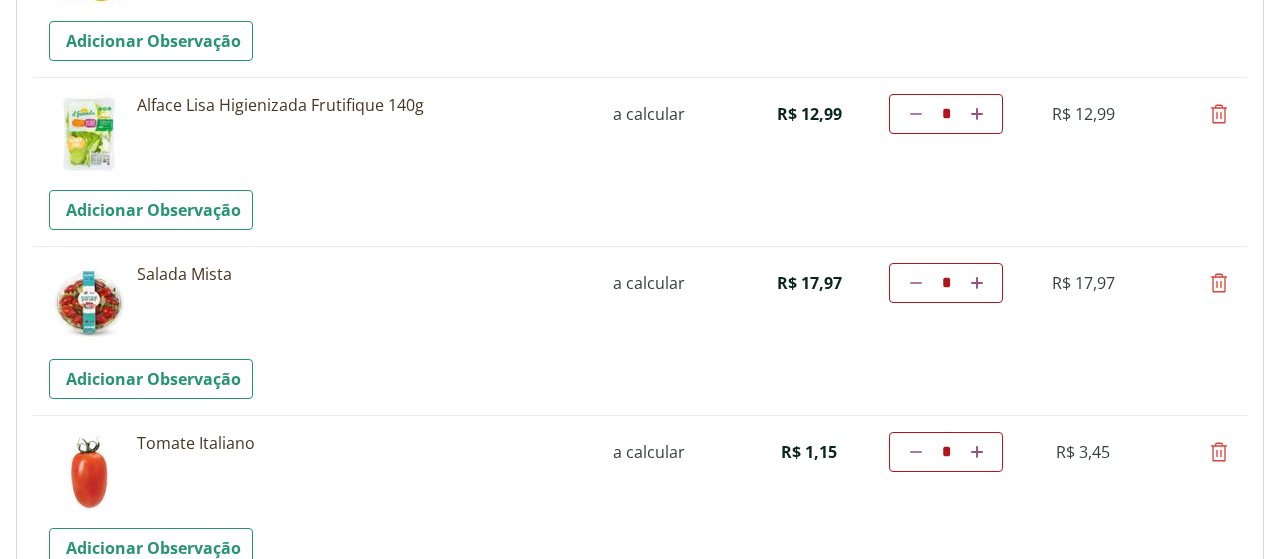 click at bounding box center [1219, 283] 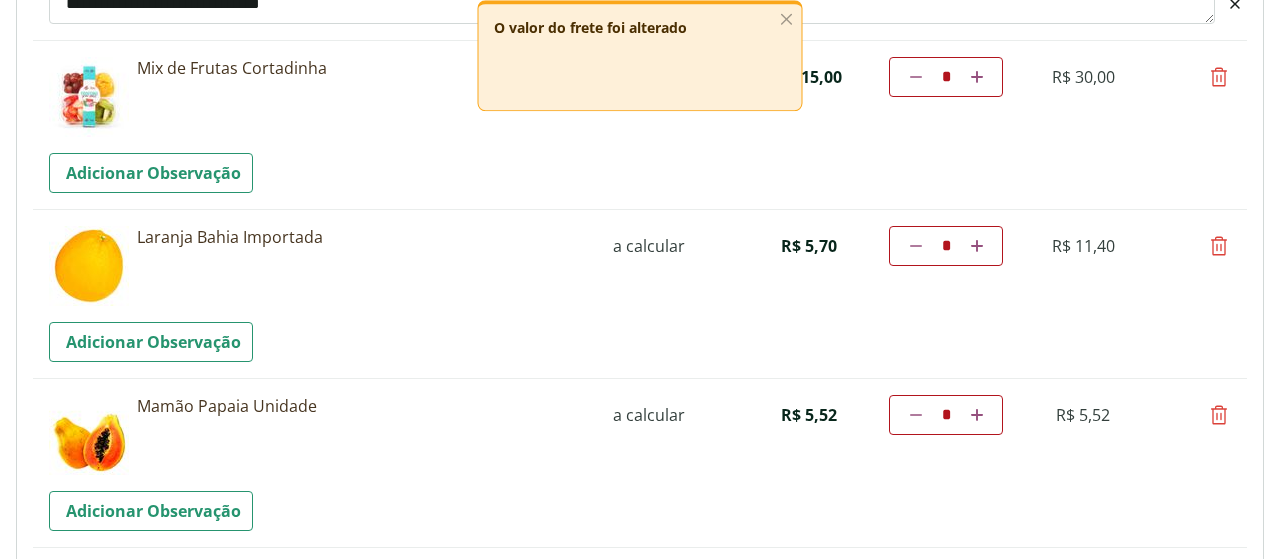 scroll, scrollTop: 881, scrollLeft: 0, axis: vertical 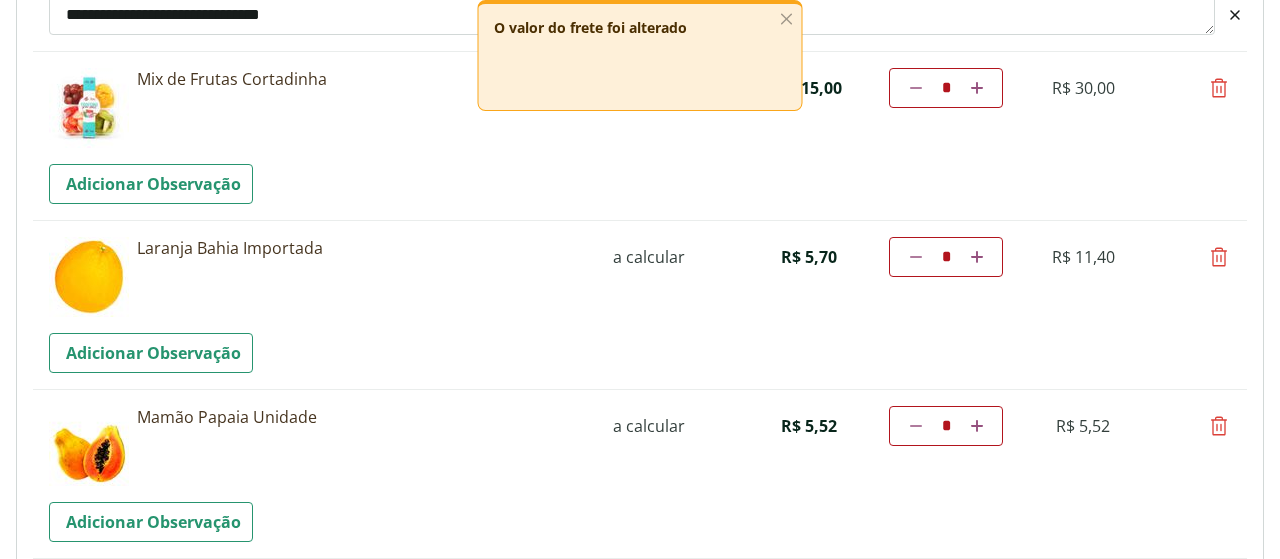 click at bounding box center (977, 257) 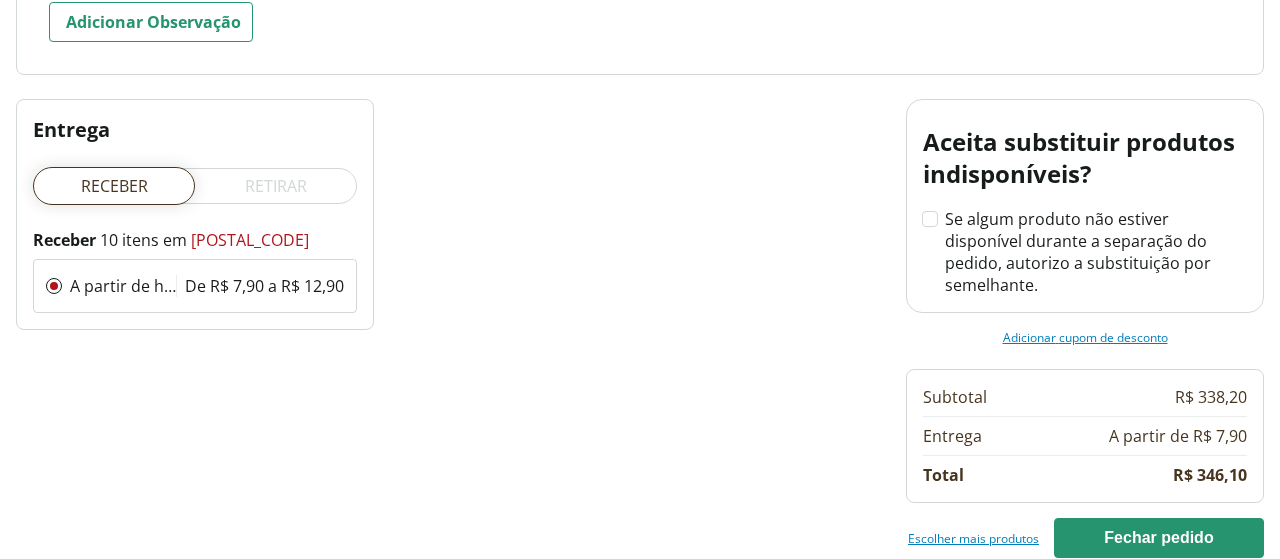 scroll, scrollTop: 2025, scrollLeft: 0, axis: vertical 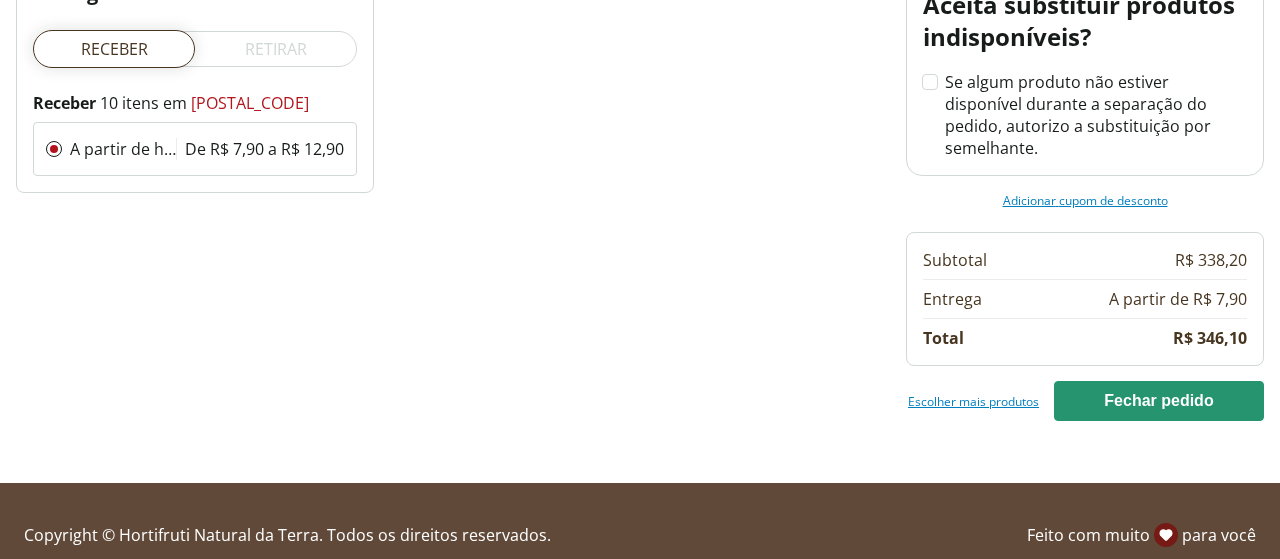 click on "Escolher mais produtos" at bounding box center (973, 401) 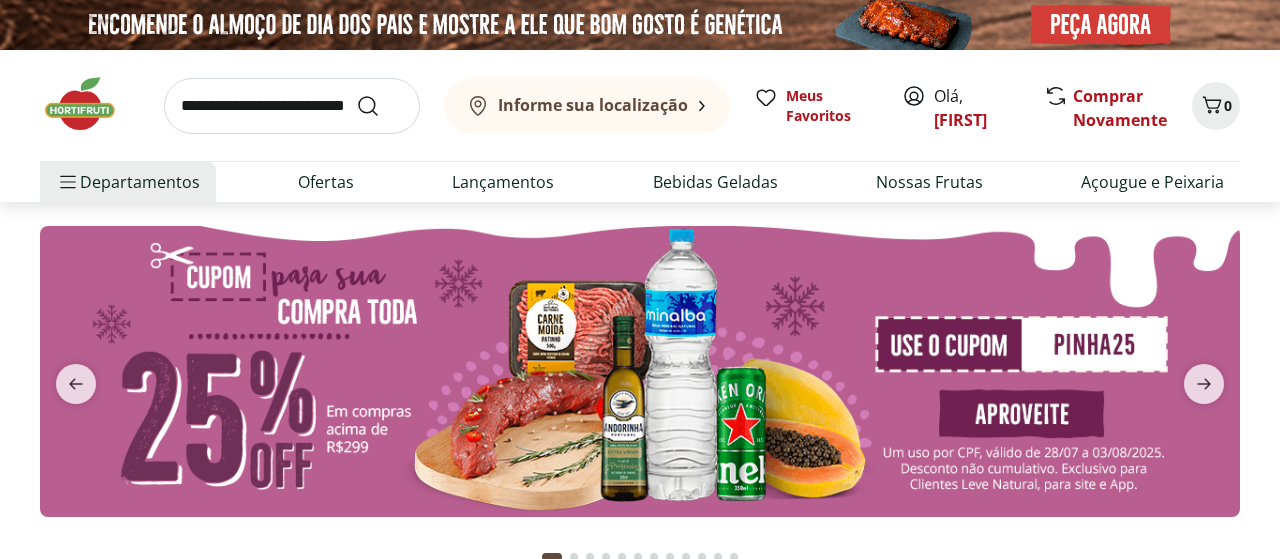 scroll, scrollTop: 0, scrollLeft: 0, axis: both 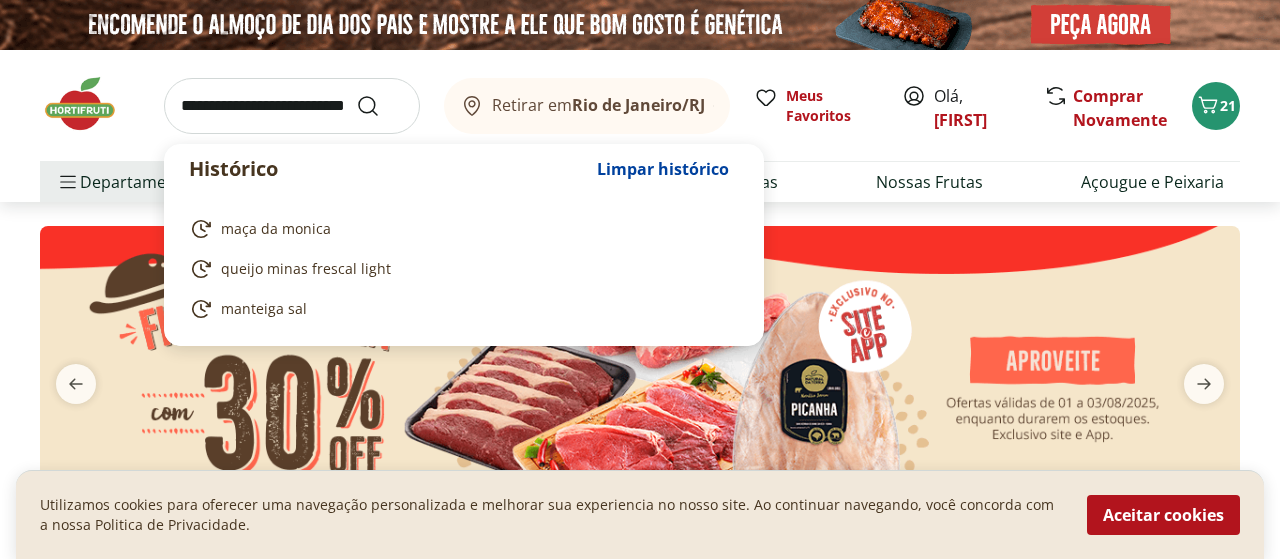 click at bounding box center (292, 106) 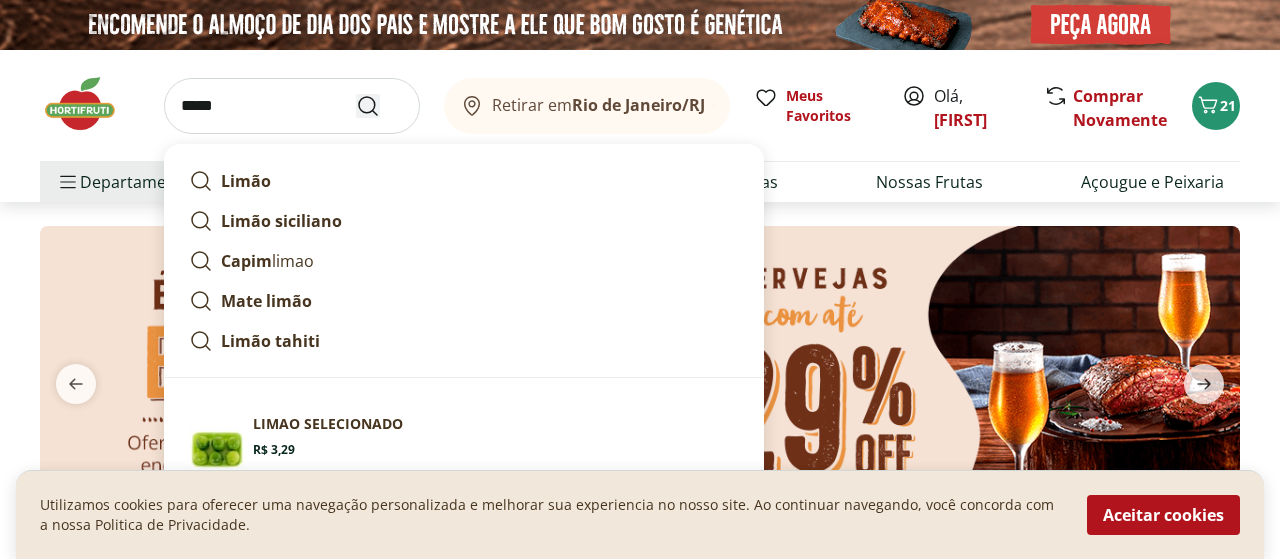 click on "LIMAO SELECIONADO" at bounding box center [328, 424] 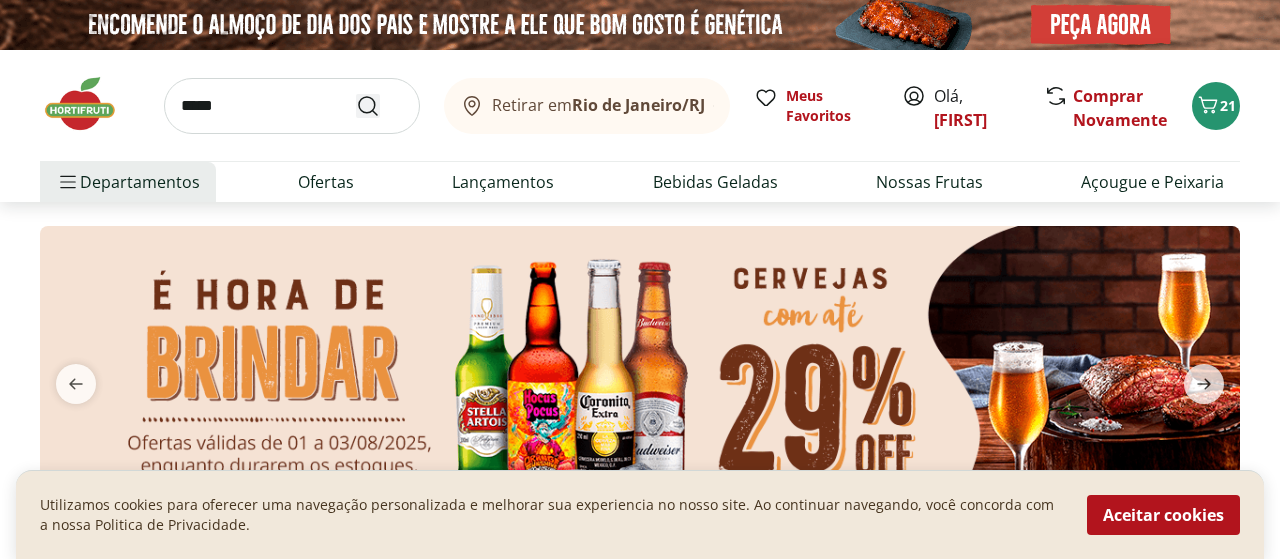 type on "**********" 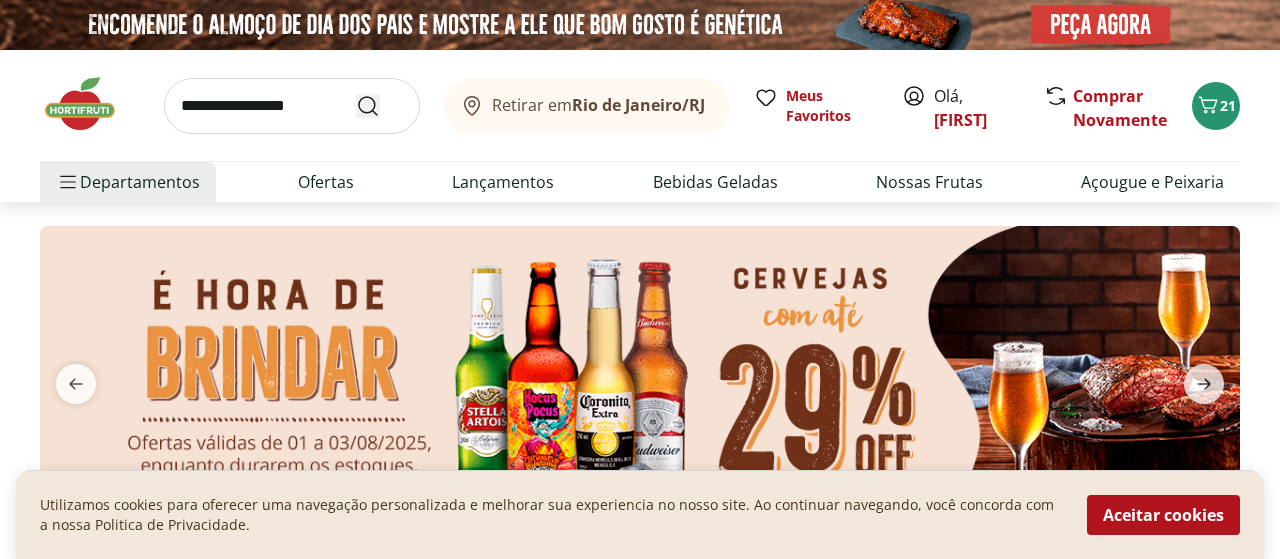 click 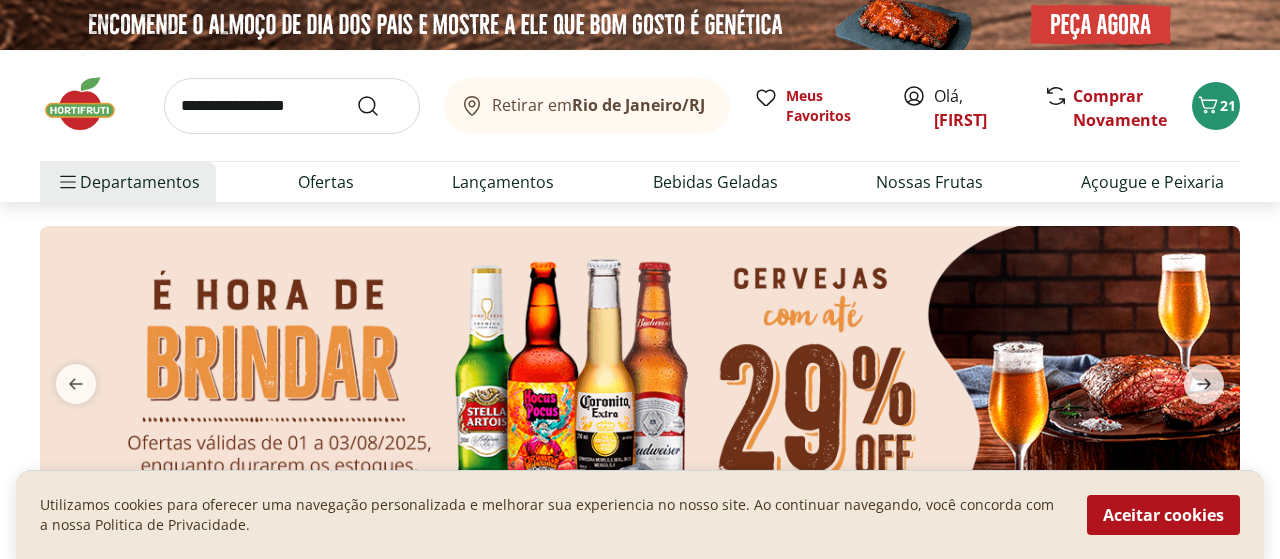 click on "Utilizamos cookies para oferecer uma navegação personalizada e melhorar sua experiencia no nosso site. Ao continuar navegando, você concorda com a nossa Politica de Privacidade." at bounding box center (551, 515) 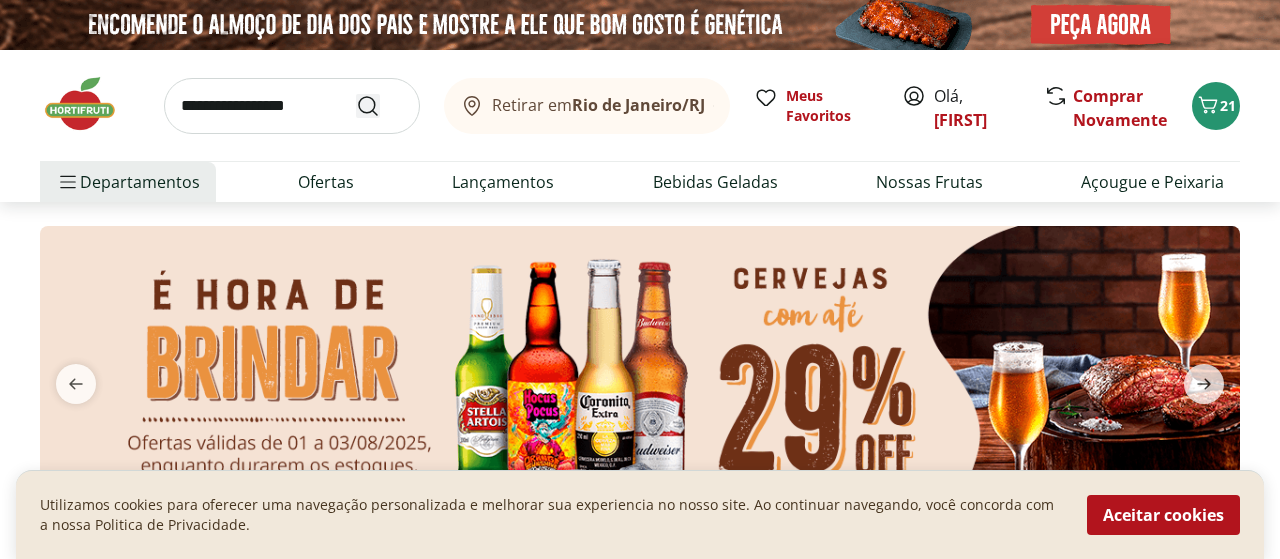 click 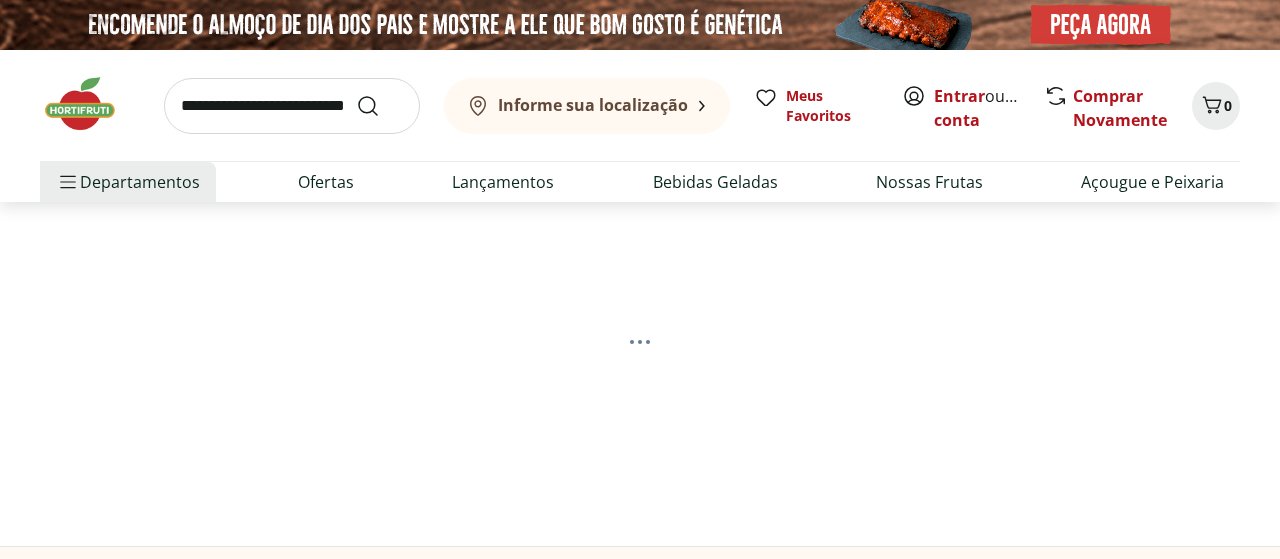 scroll, scrollTop: 0, scrollLeft: 0, axis: both 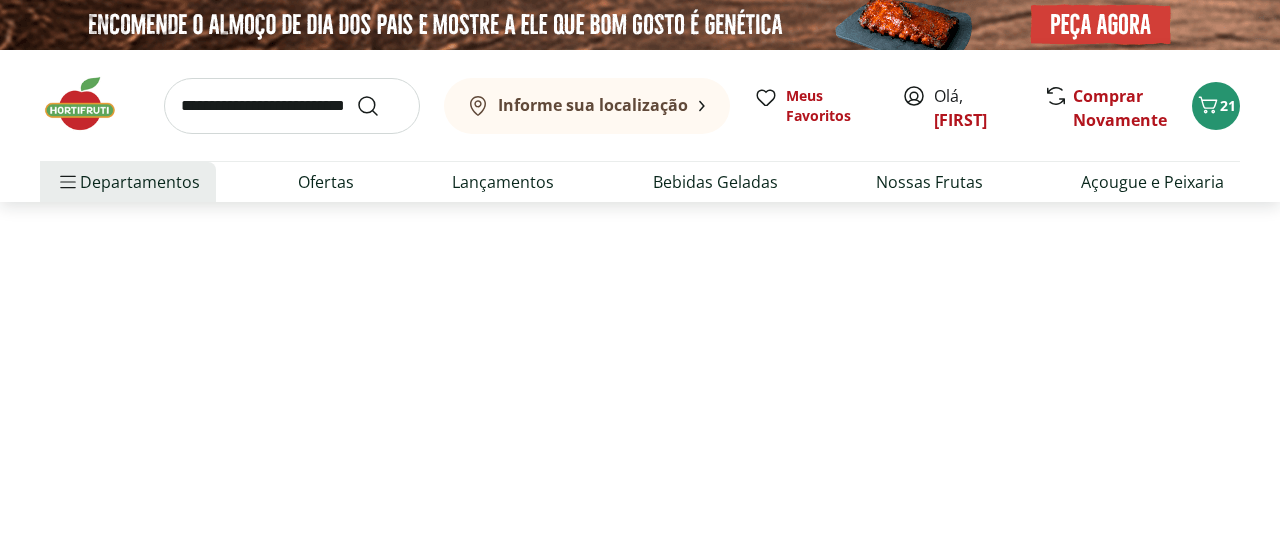 select on "**********" 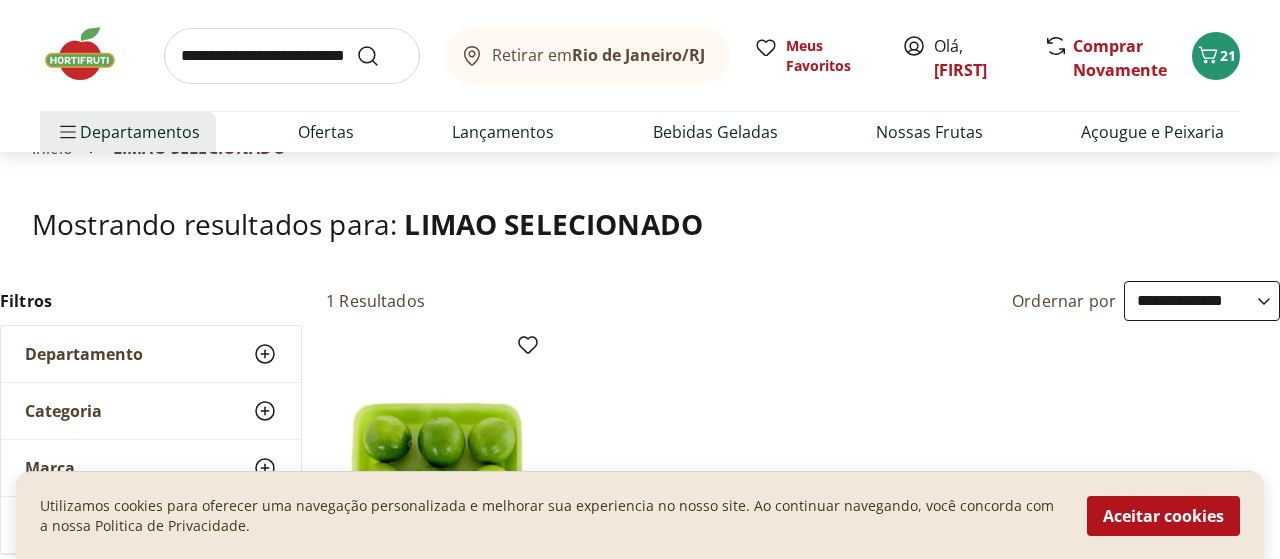 scroll, scrollTop: 208, scrollLeft: 0, axis: vertical 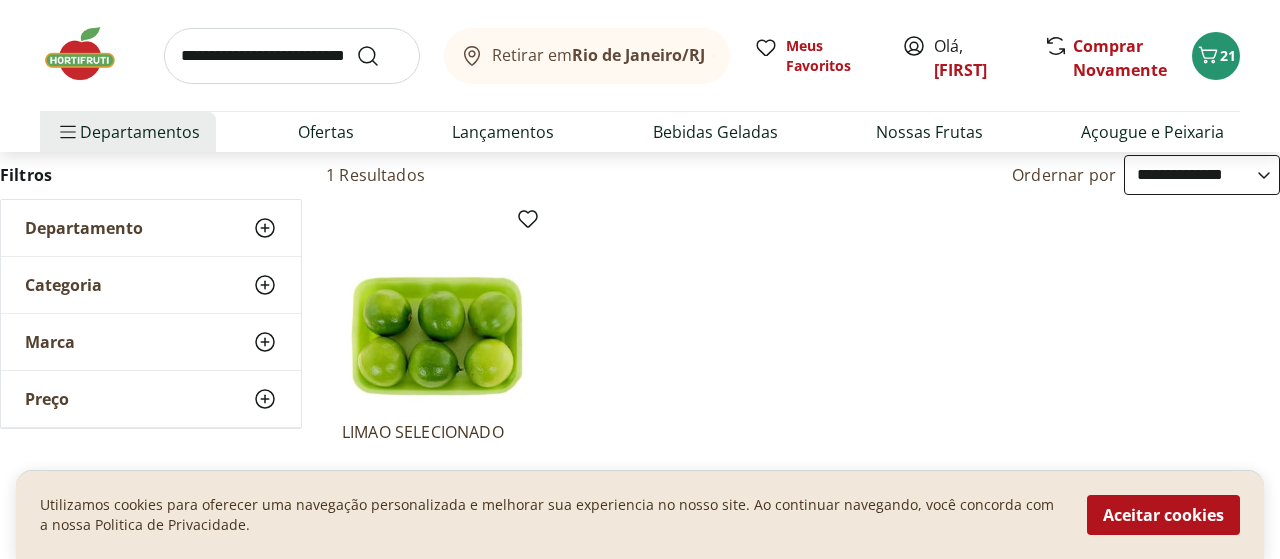 click at bounding box center [437, 310] 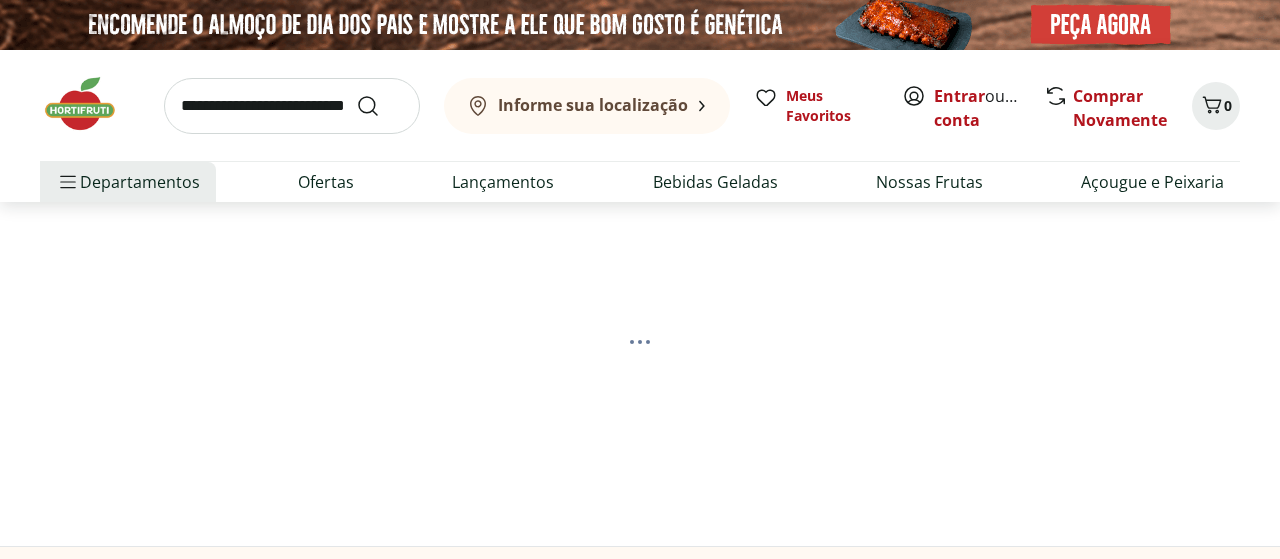scroll, scrollTop: 0, scrollLeft: 0, axis: both 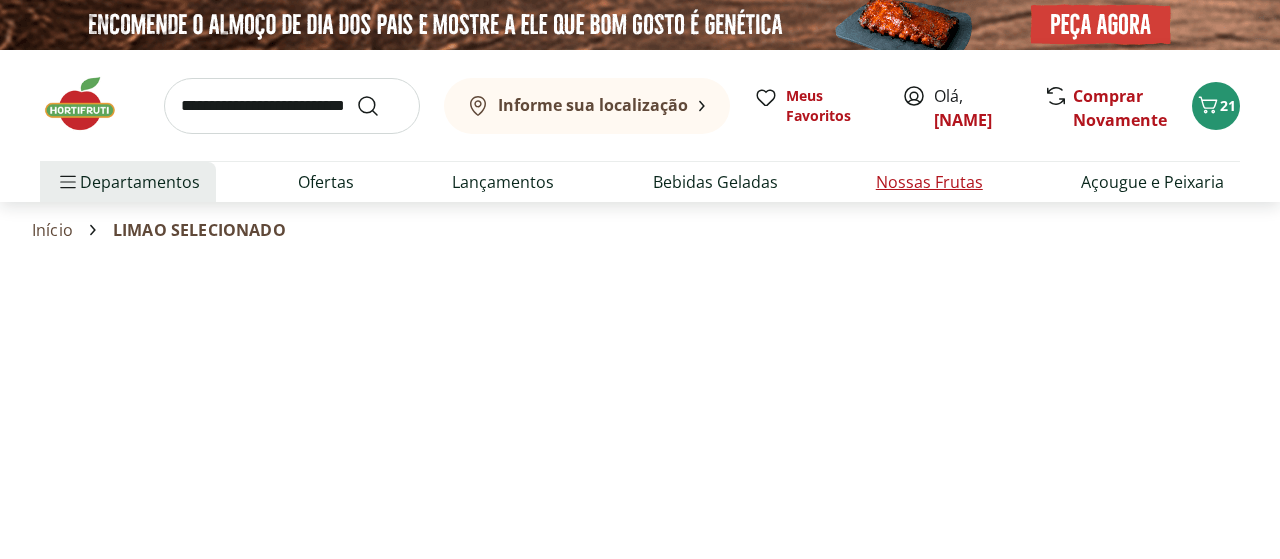 select on "**********" 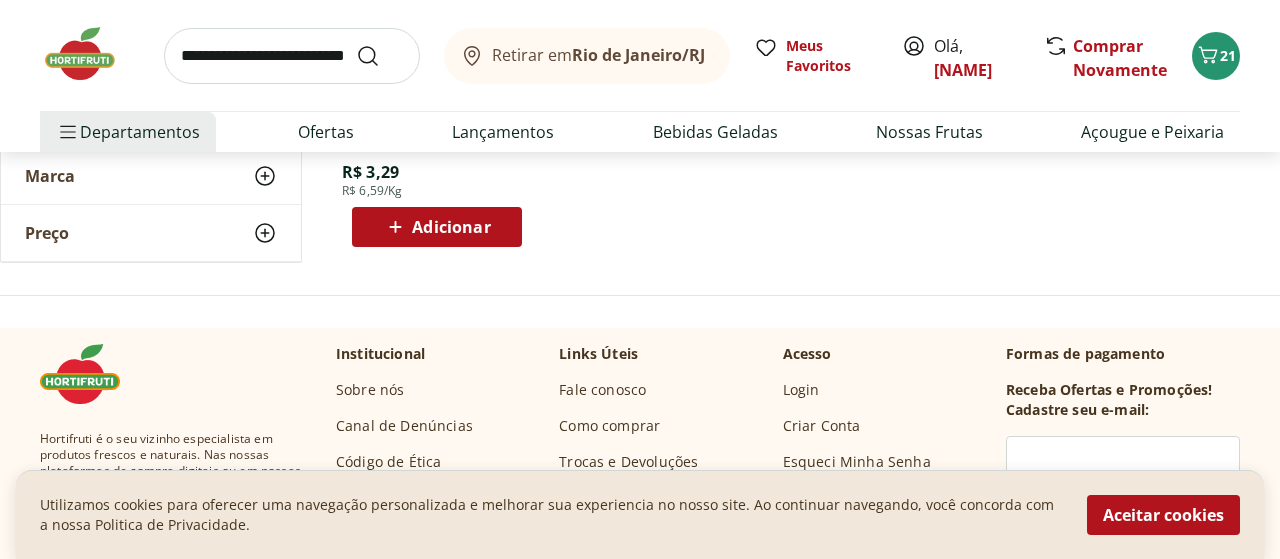 scroll, scrollTop: 520, scrollLeft: 0, axis: vertical 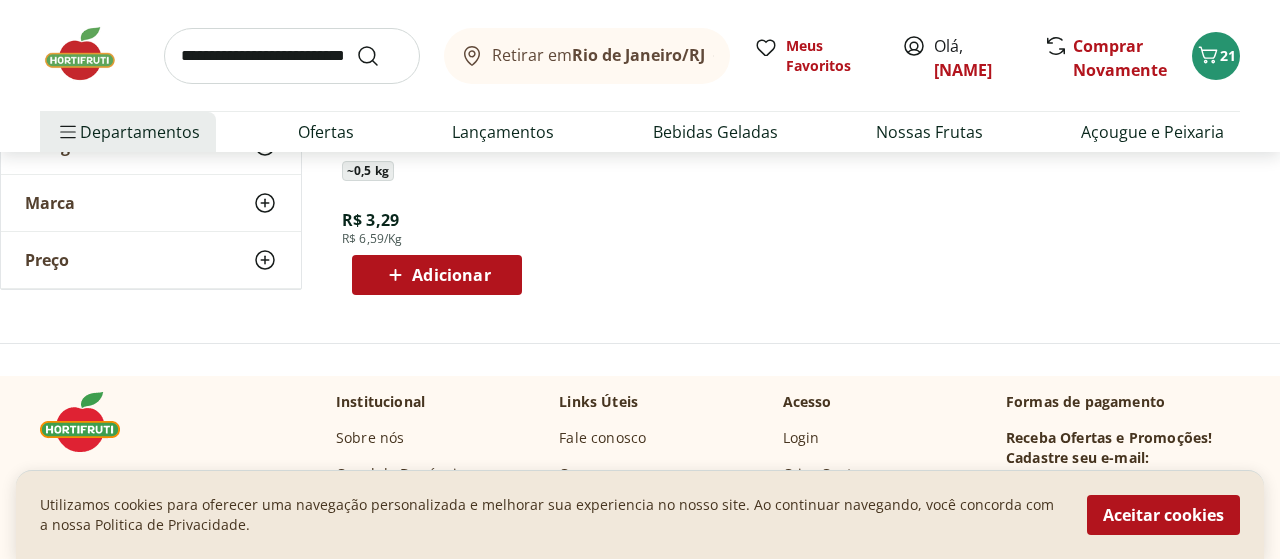 click on "Adicionar" at bounding box center [451, 275] 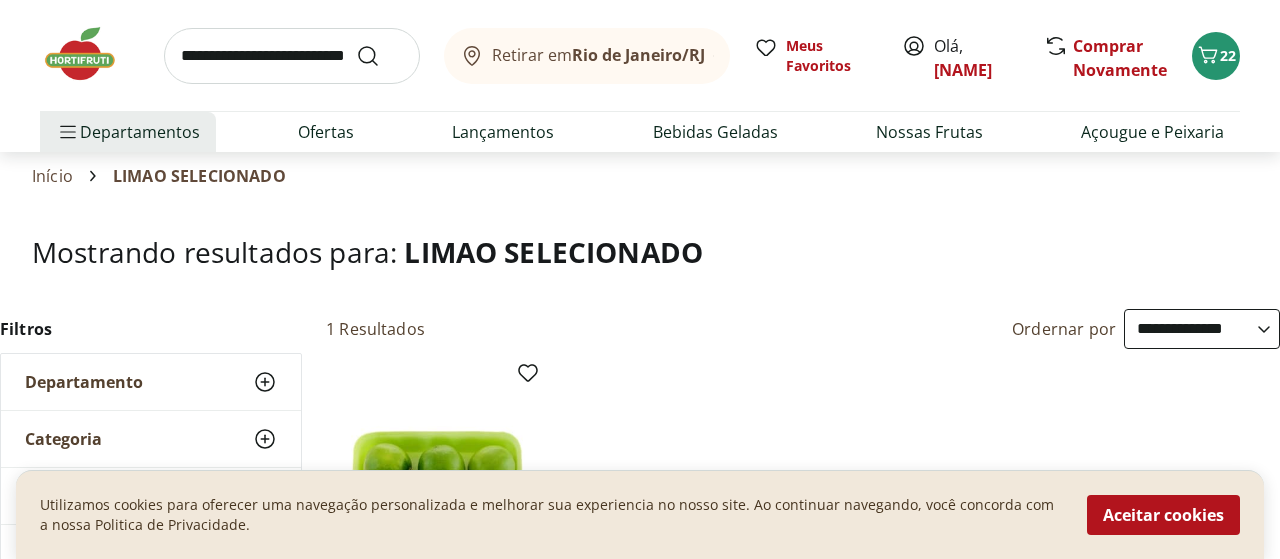 scroll, scrollTop: 0, scrollLeft: 0, axis: both 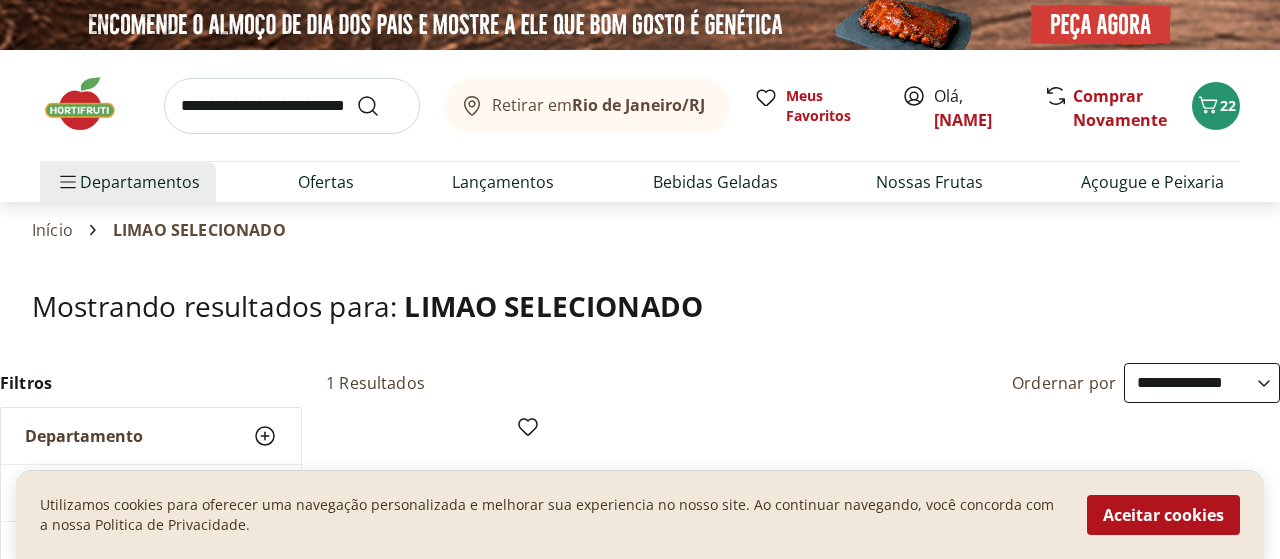 click at bounding box center [292, 106] 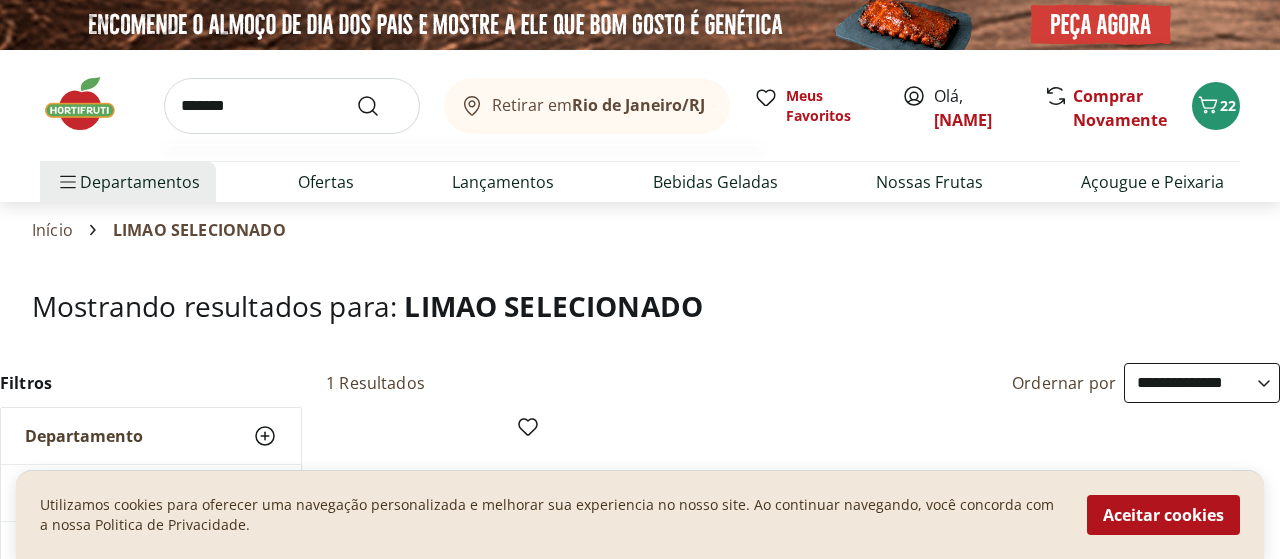 type on "*******" 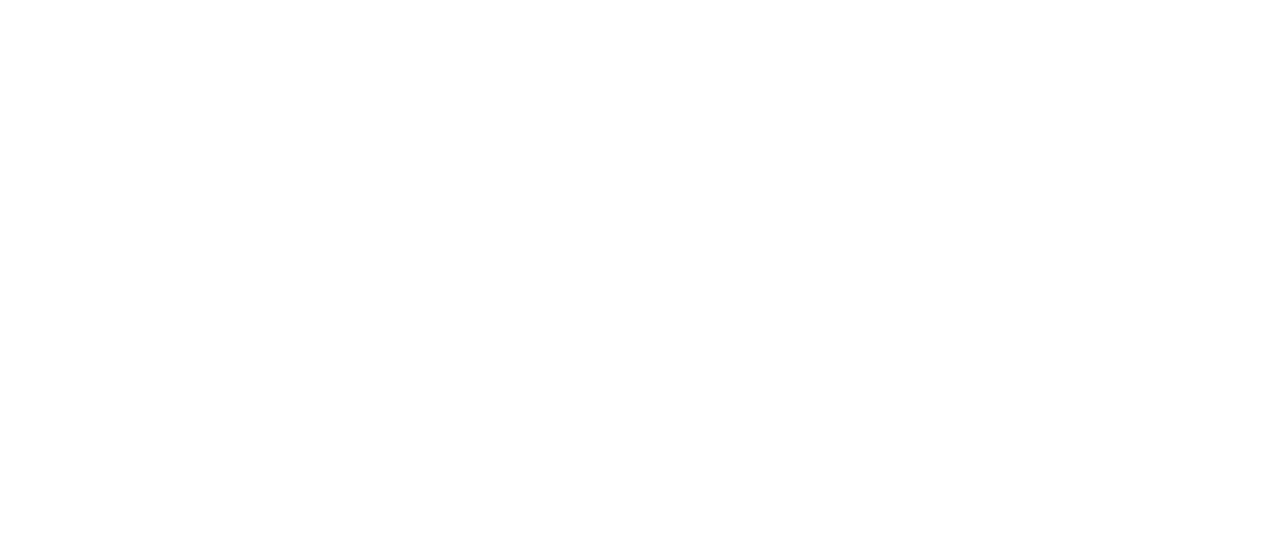 select on "**********" 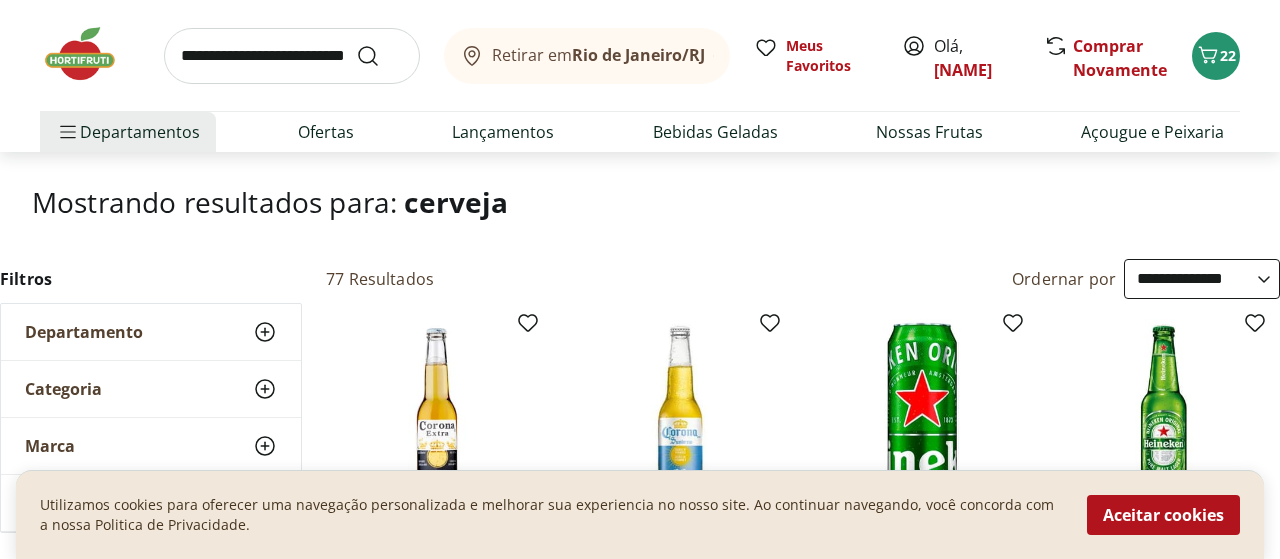 scroll, scrollTop: 0, scrollLeft: 0, axis: both 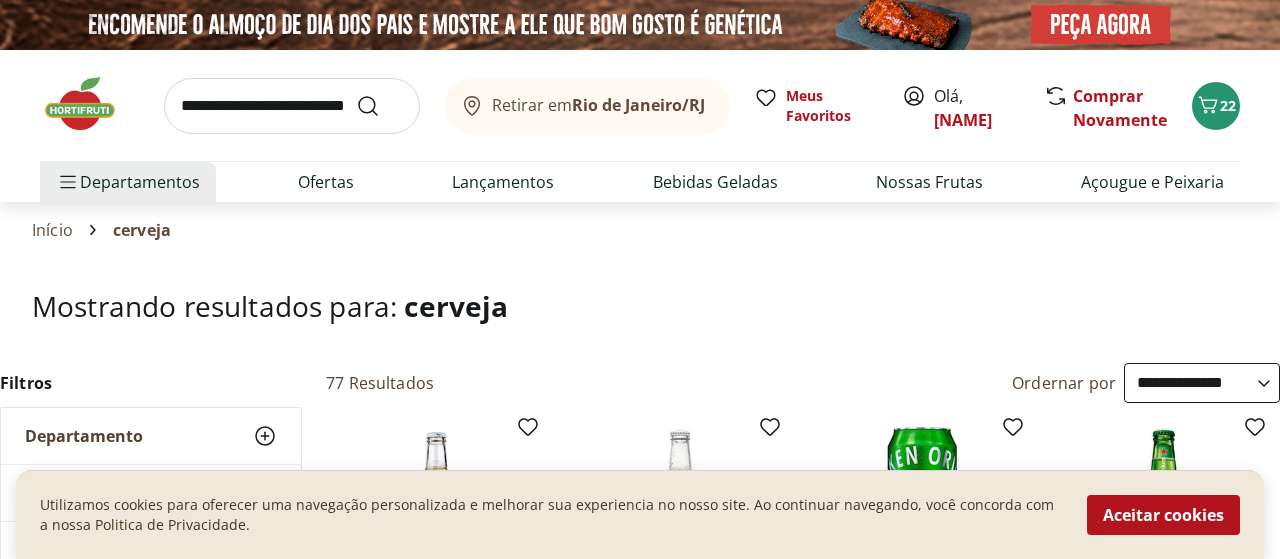 click at bounding box center (292, 106) 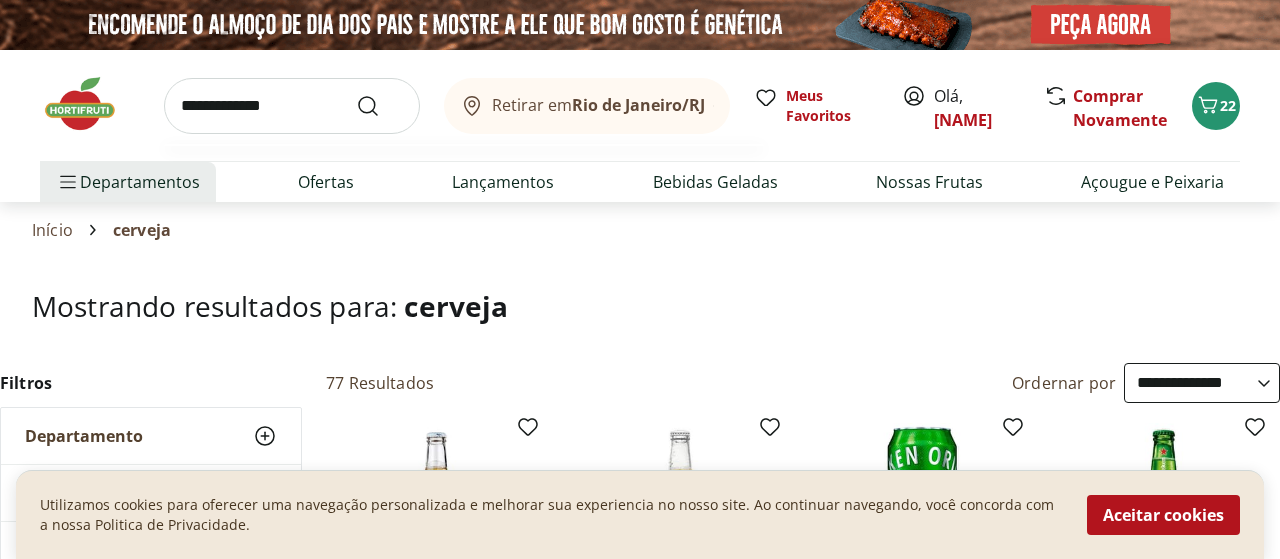 type on "**********" 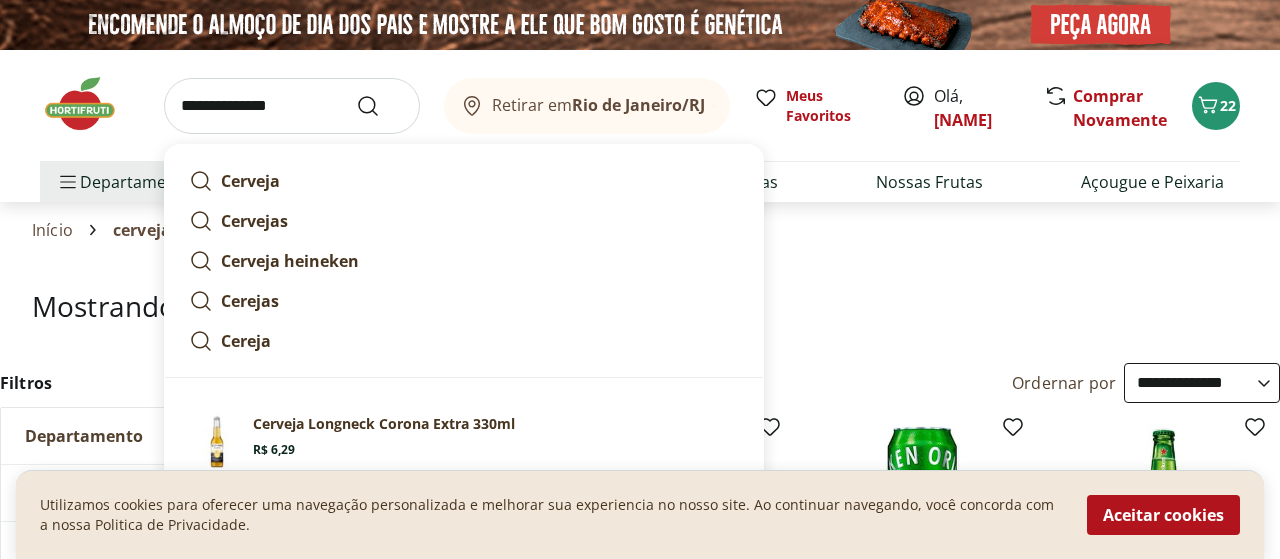 click at bounding box center [380, 106] 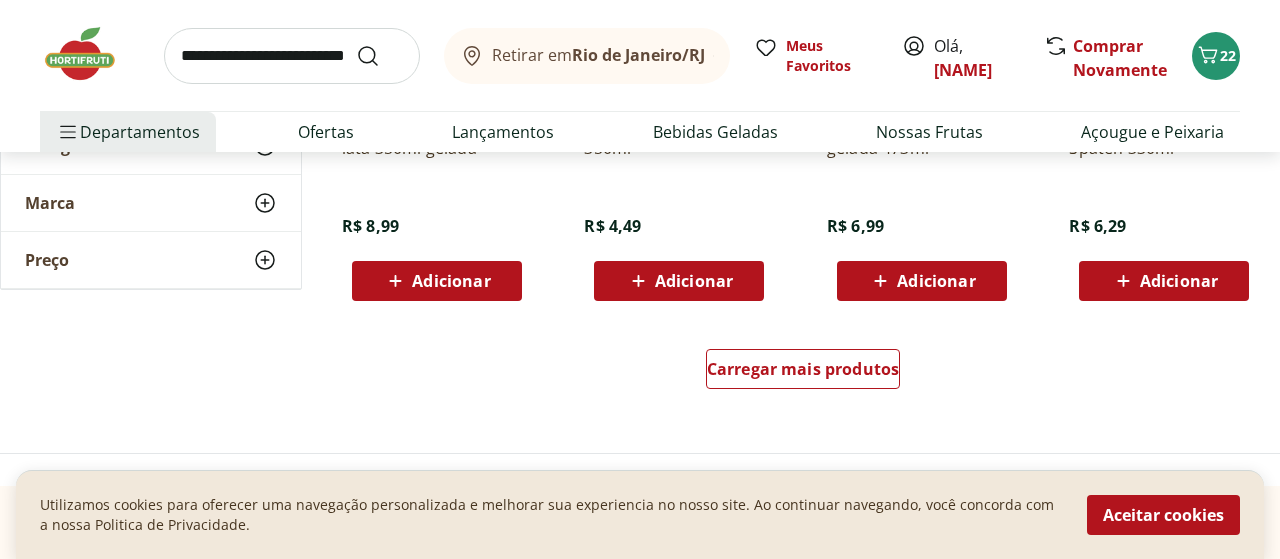 scroll, scrollTop: 1352, scrollLeft: 0, axis: vertical 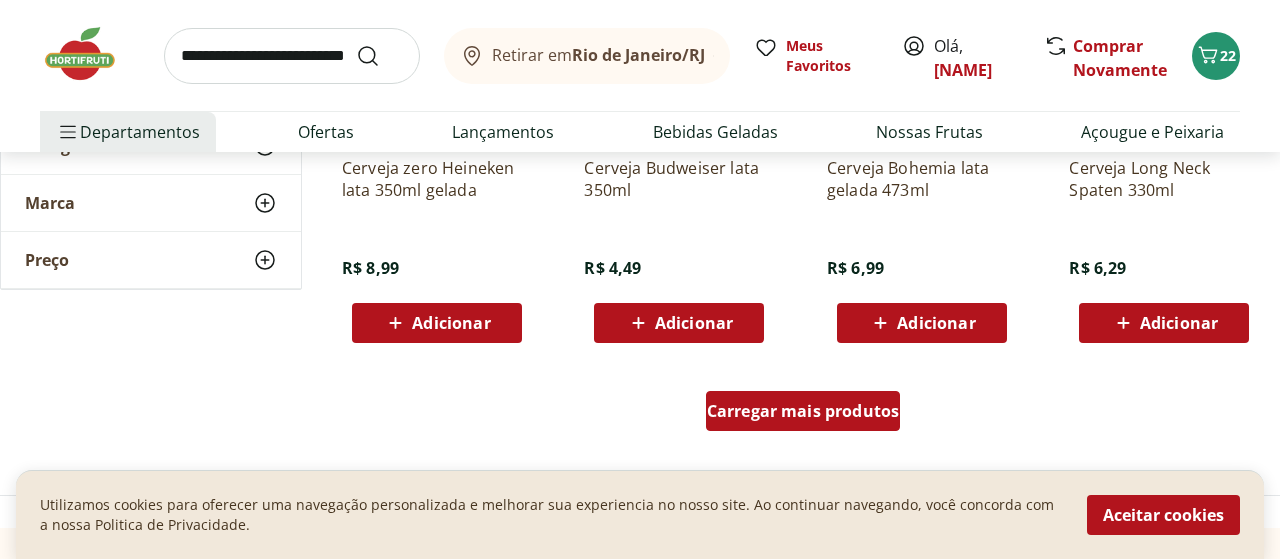 click on "Carregar mais produtos" at bounding box center (803, 411) 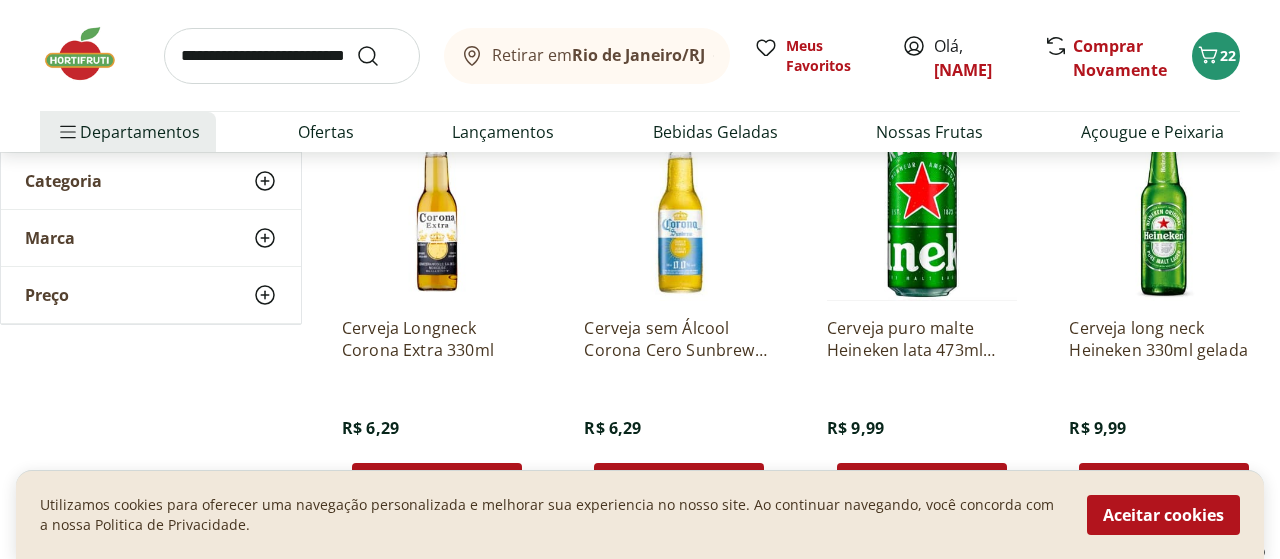 scroll, scrollTop: 0, scrollLeft: 0, axis: both 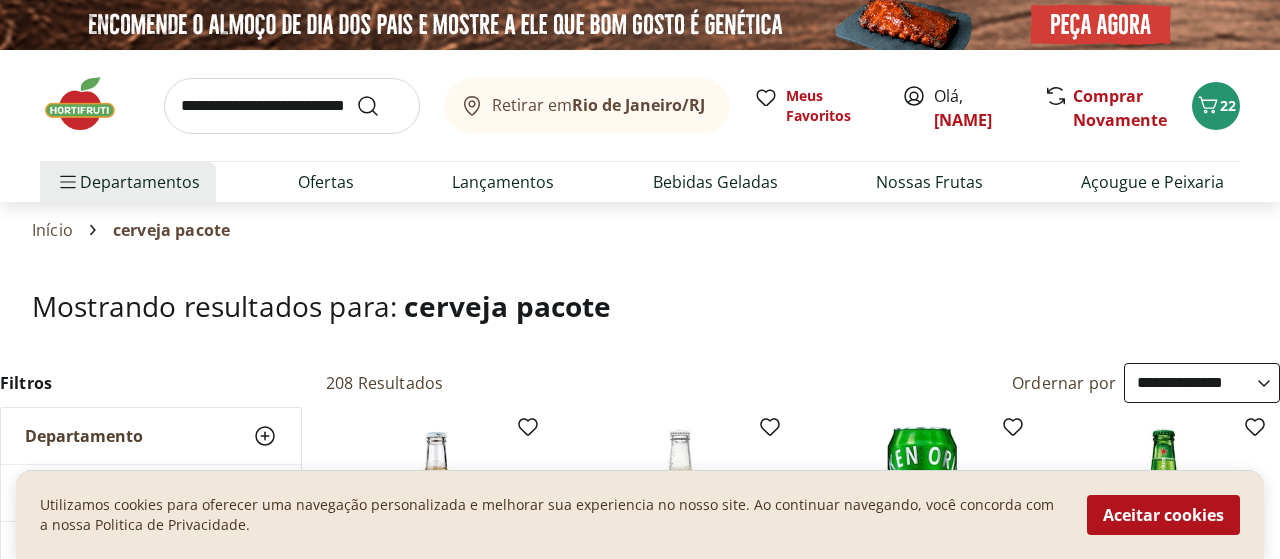 click on "**********" at bounding box center (0, 0) 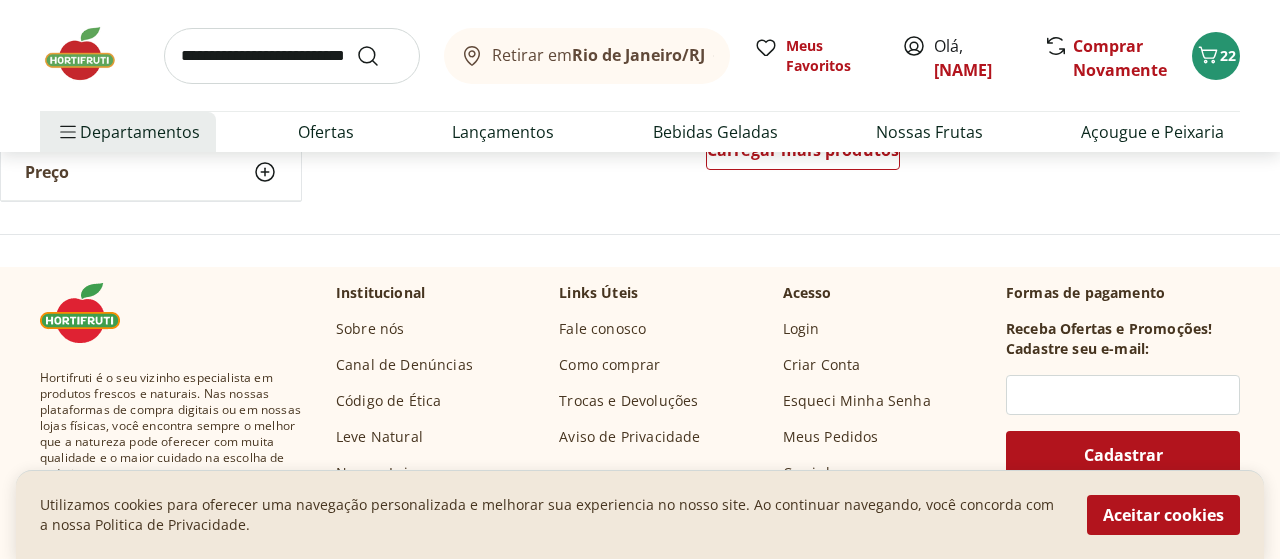scroll, scrollTop: 2704, scrollLeft: 0, axis: vertical 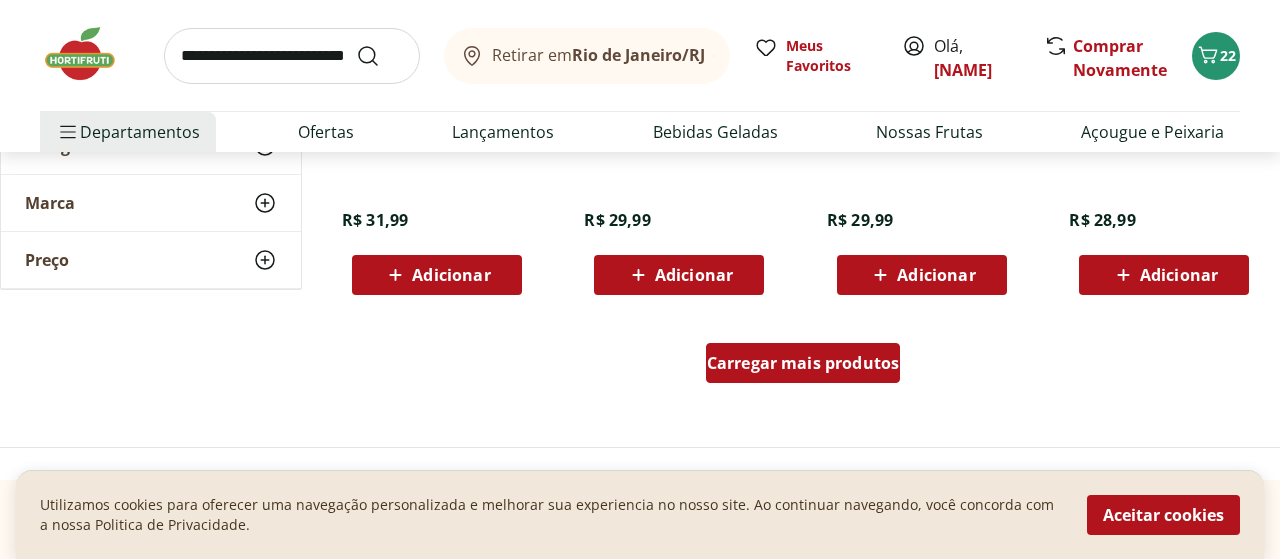 click on "Carregar mais produtos" at bounding box center (803, 363) 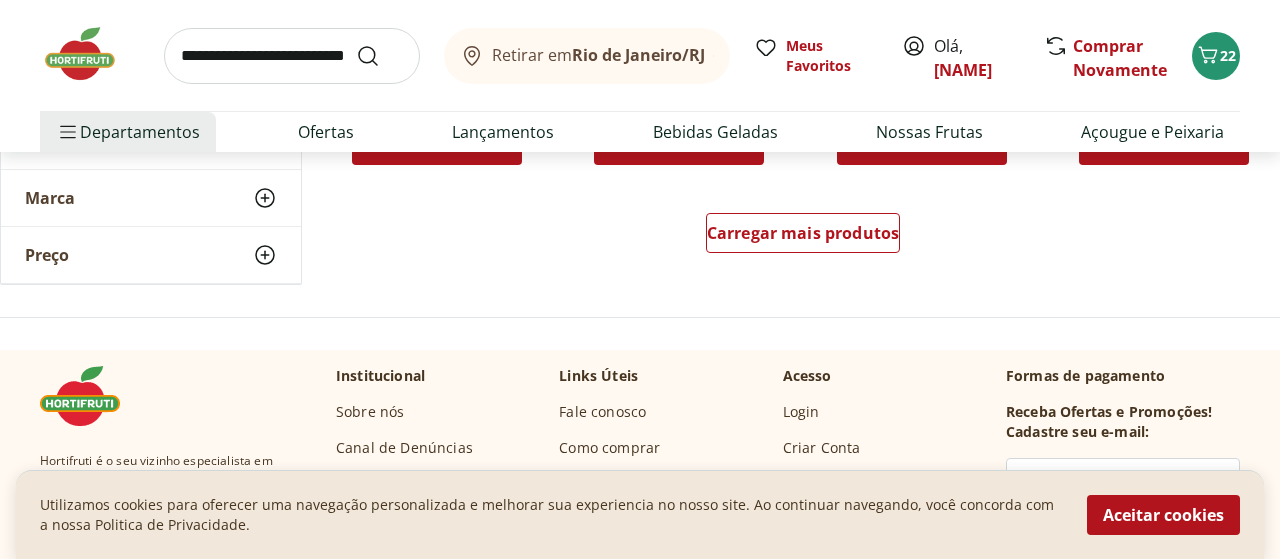 scroll, scrollTop: 4160, scrollLeft: 0, axis: vertical 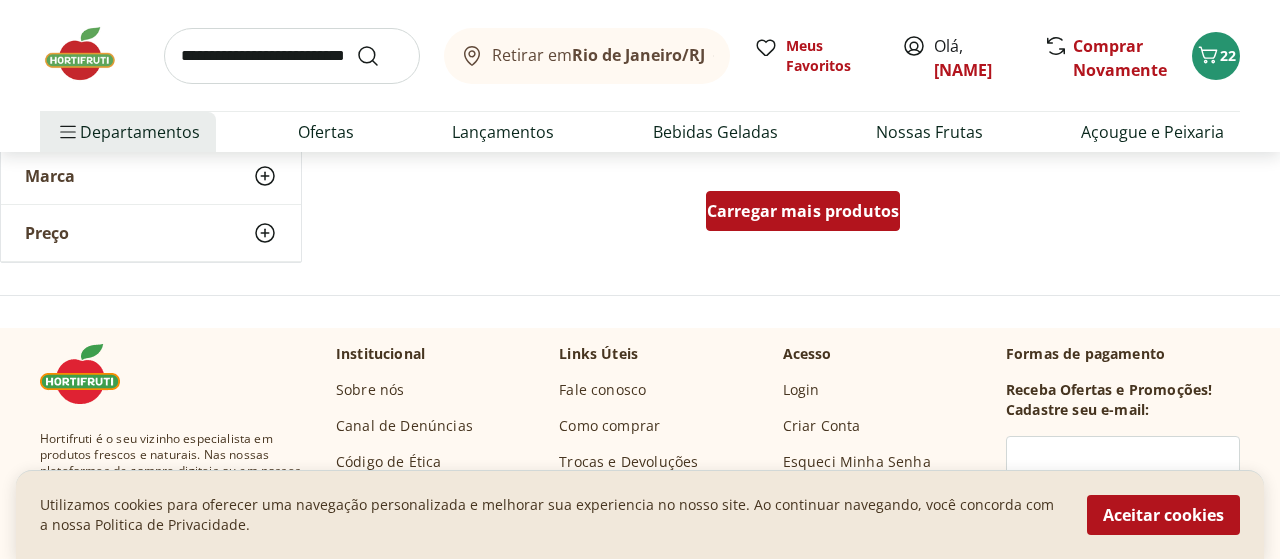 click on "Carregar mais produtos" at bounding box center [803, 211] 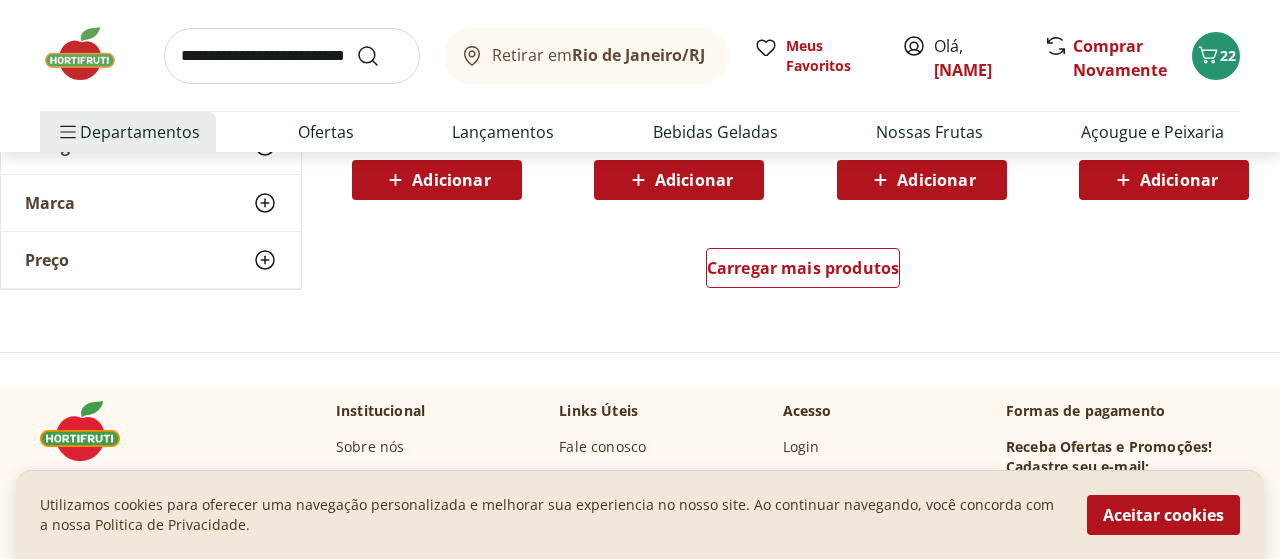 scroll, scrollTop: 5408, scrollLeft: 0, axis: vertical 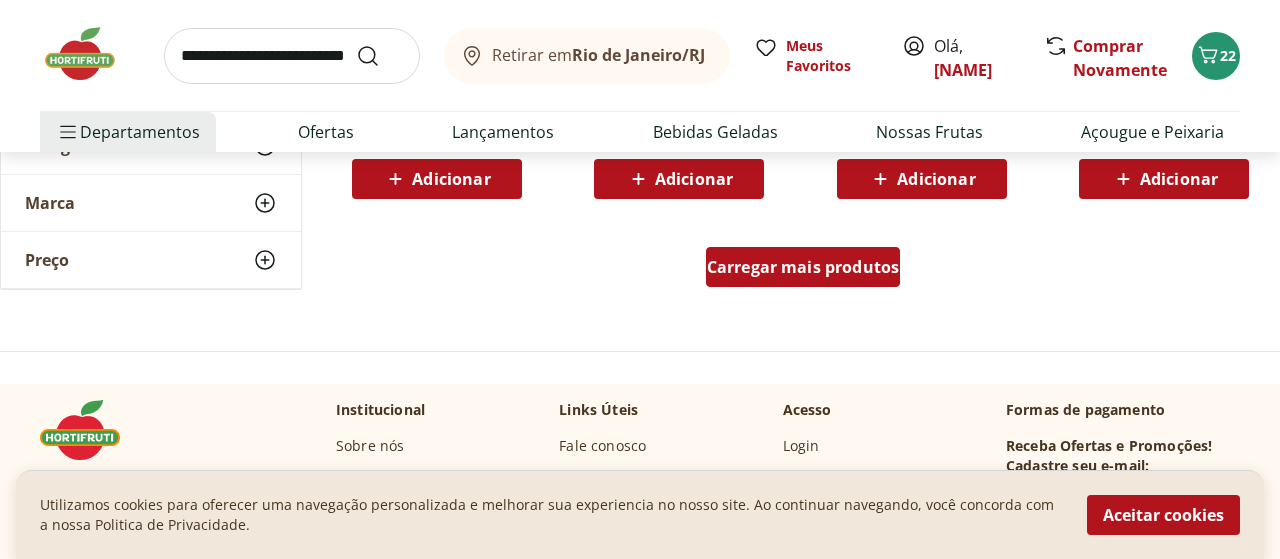 click on "Carregar mais produtos" at bounding box center (803, 267) 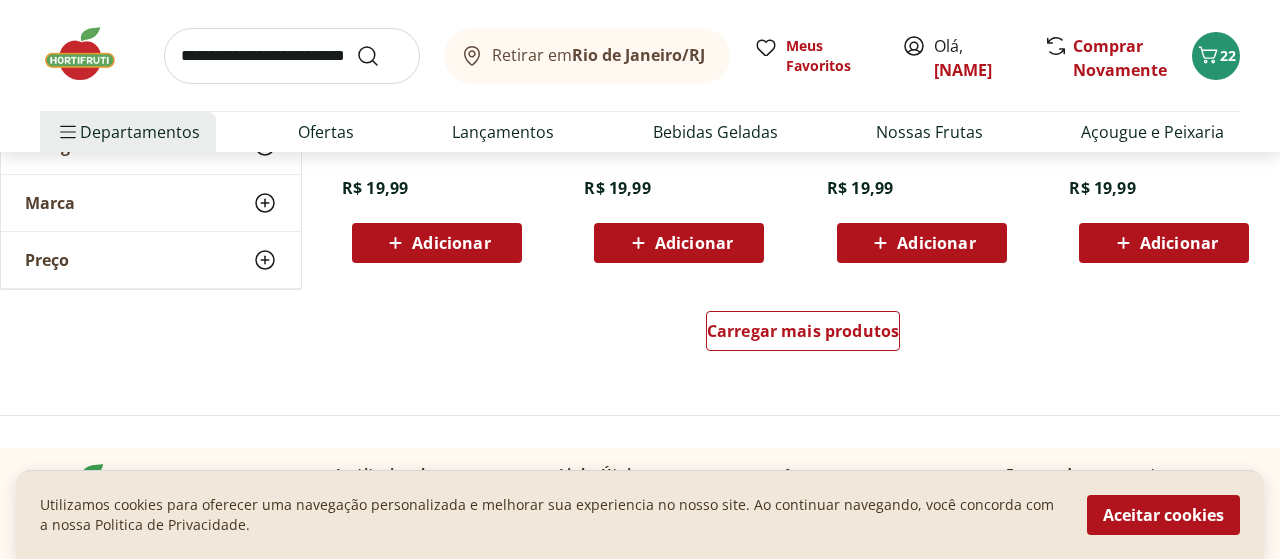 scroll, scrollTop: 6760, scrollLeft: 0, axis: vertical 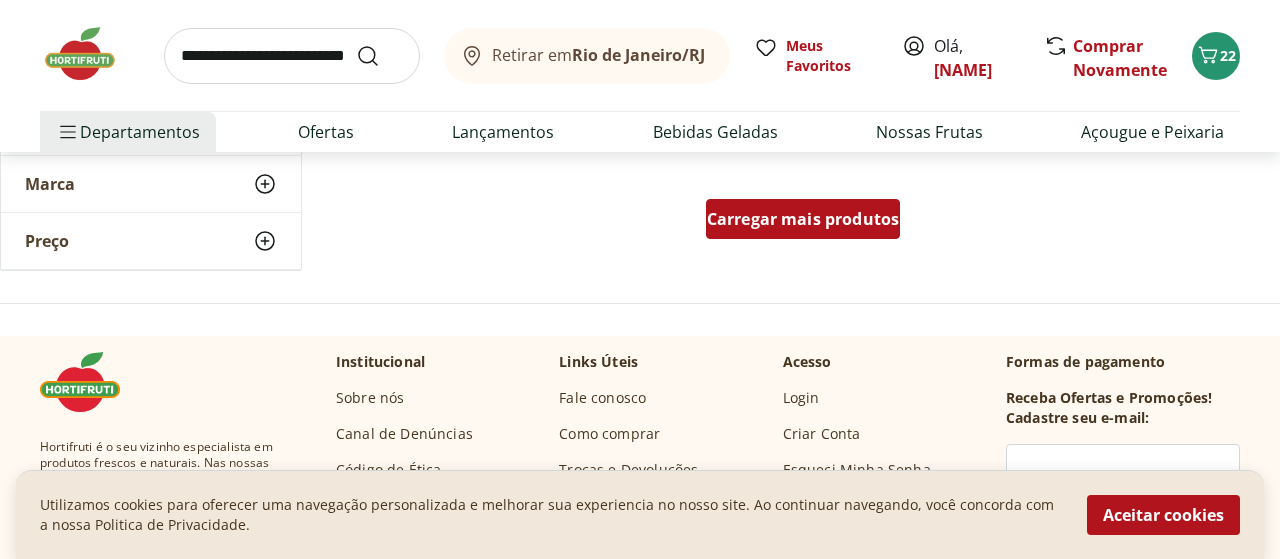 click on "Carregar mais produtos" at bounding box center (803, 219) 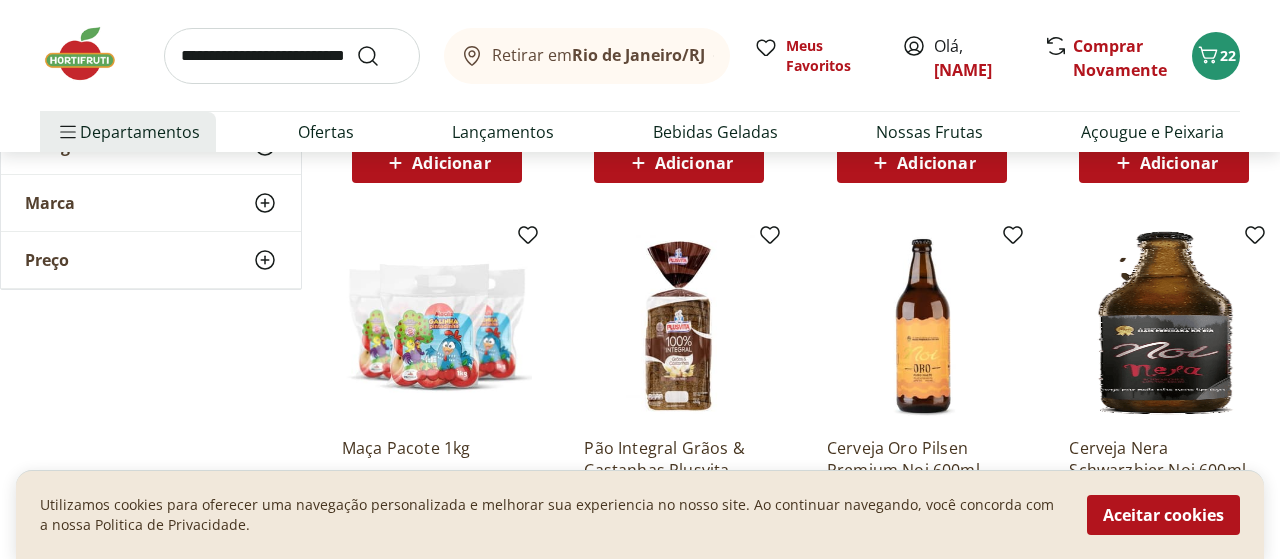 scroll, scrollTop: 7904, scrollLeft: 0, axis: vertical 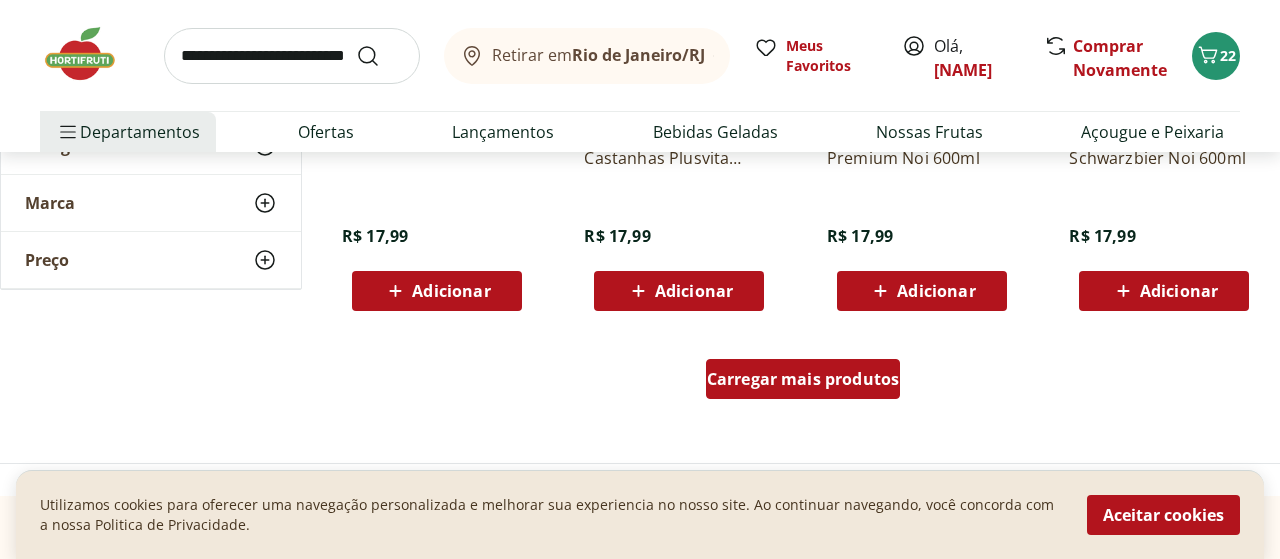 click on "Carregar mais produtos" at bounding box center (803, 379) 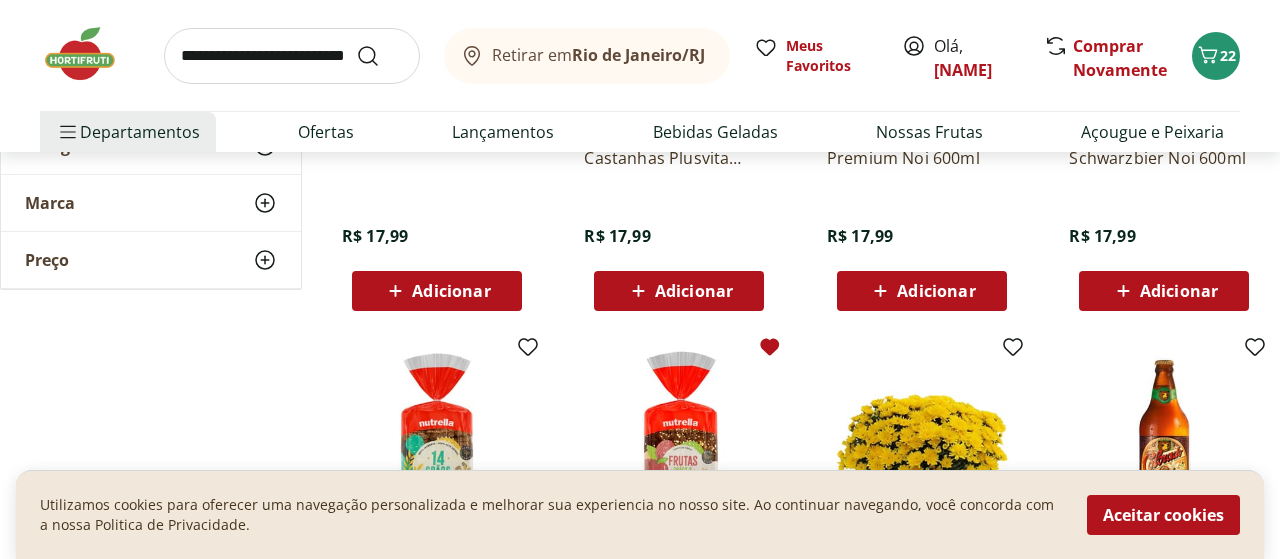 type on "*" 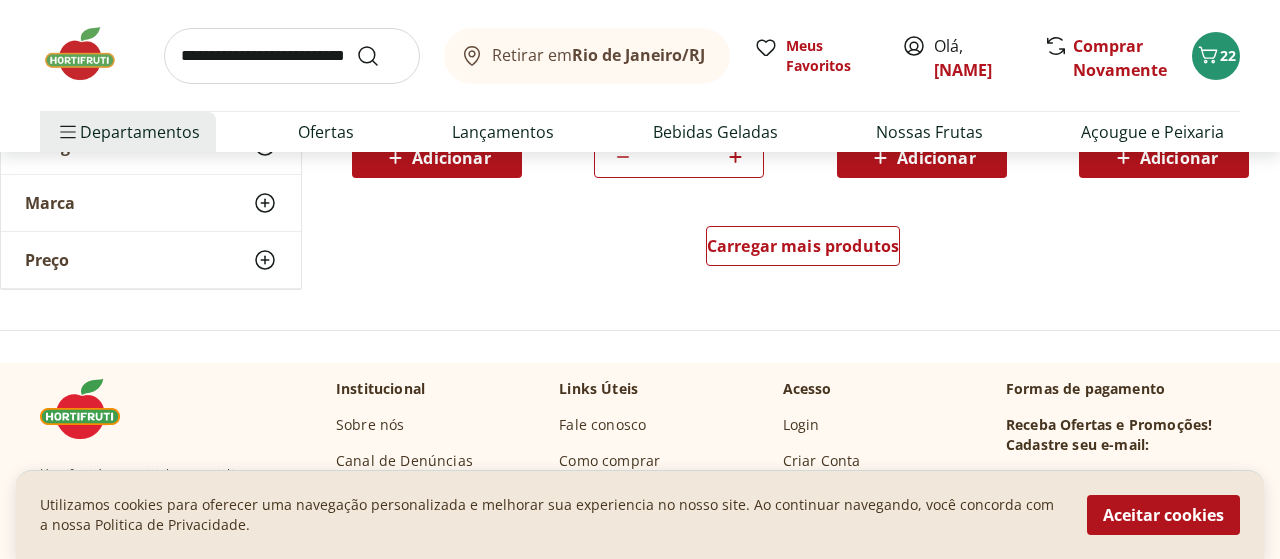 scroll, scrollTop: 9360, scrollLeft: 0, axis: vertical 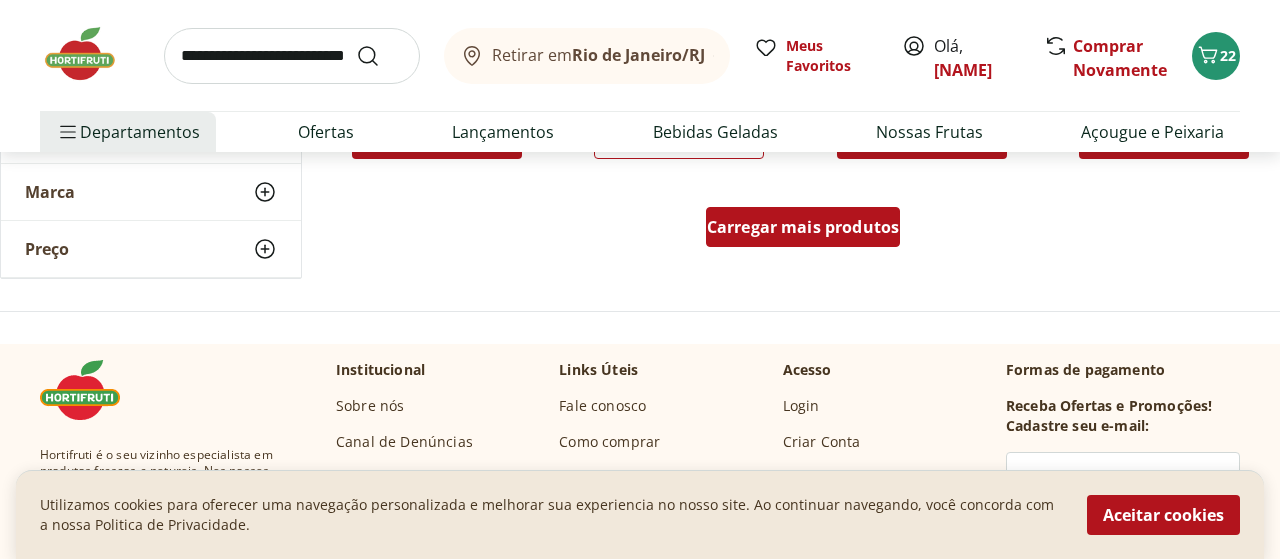 click on "Carregar mais produtos" at bounding box center [803, 227] 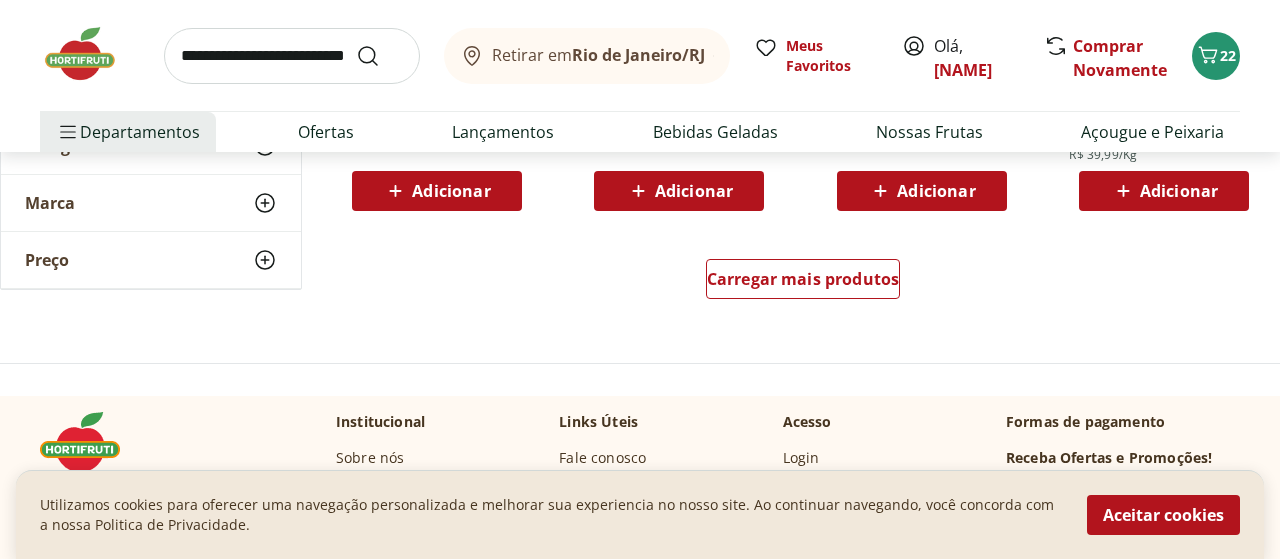 scroll, scrollTop: 10608, scrollLeft: 0, axis: vertical 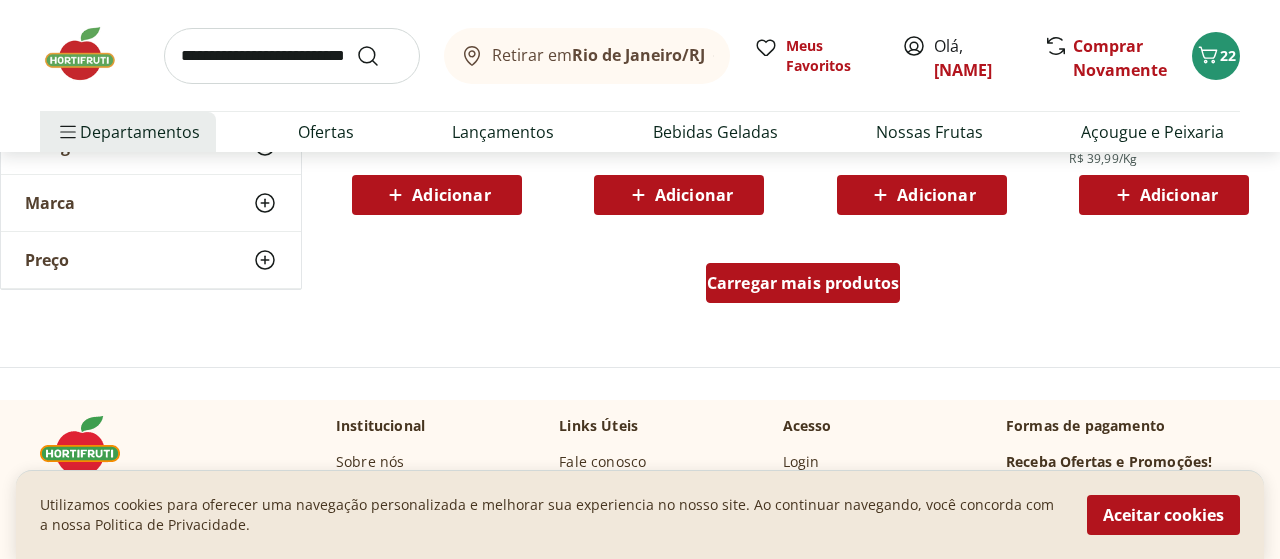 click on "Carregar mais produtos" at bounding box center [803, 283] 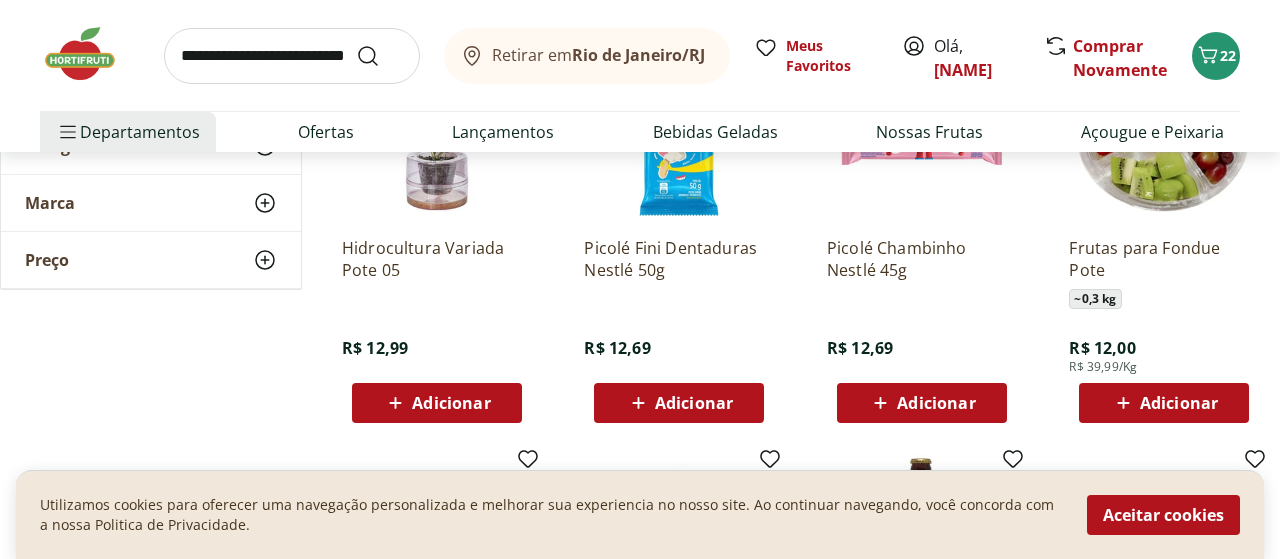 scroll, scrollTop: 9984, scrollLeft: 0, axis: vertical 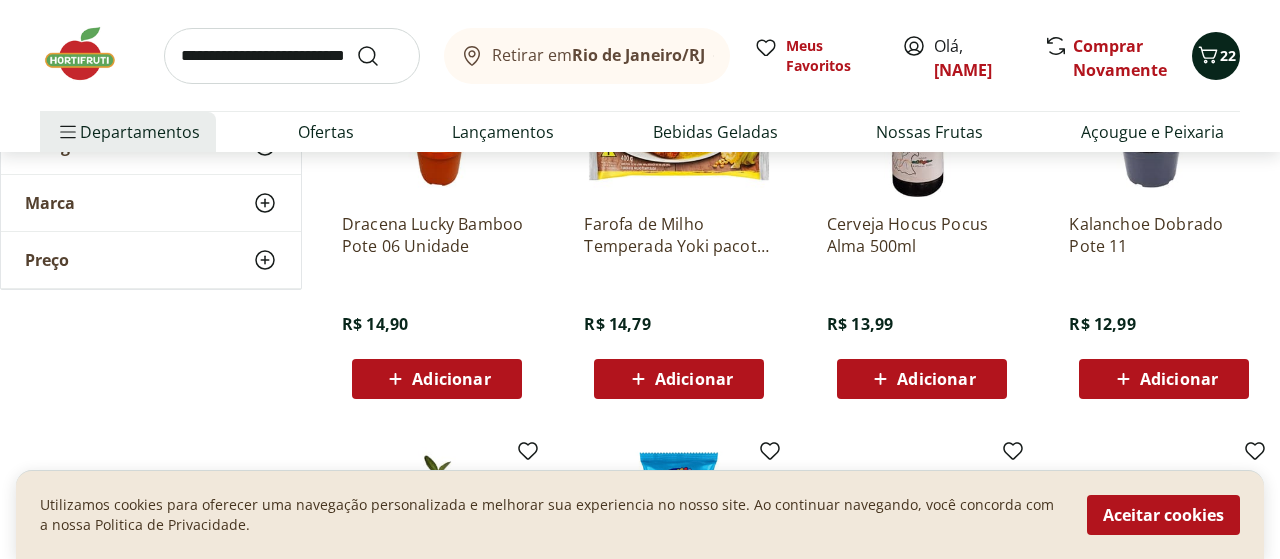 click 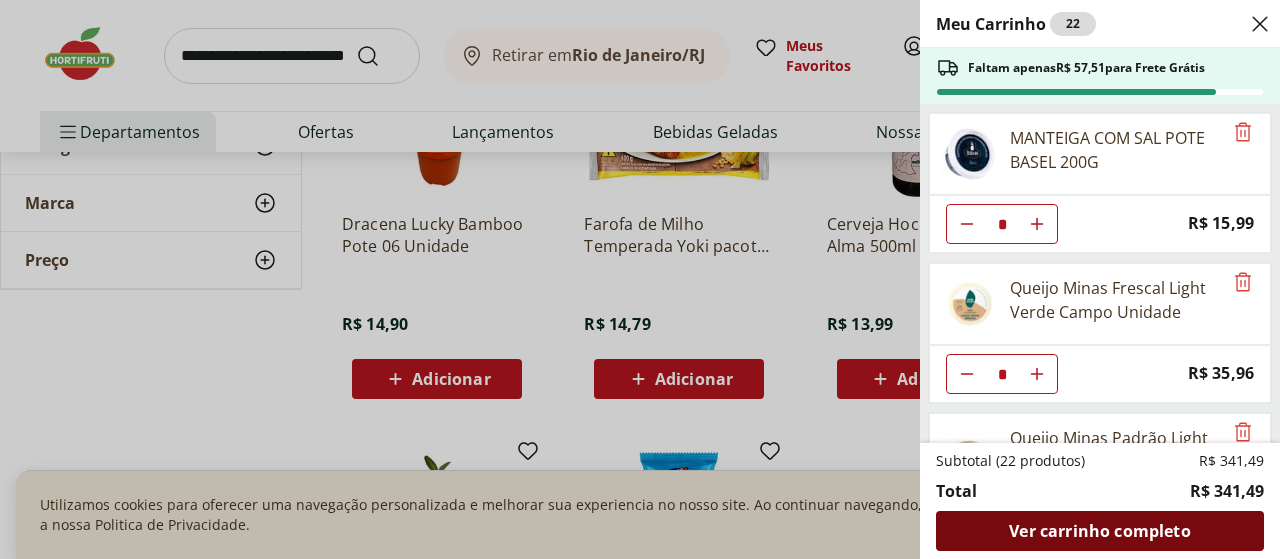 click on "Ver carrinho completo" at bounding box center (1099, 531) 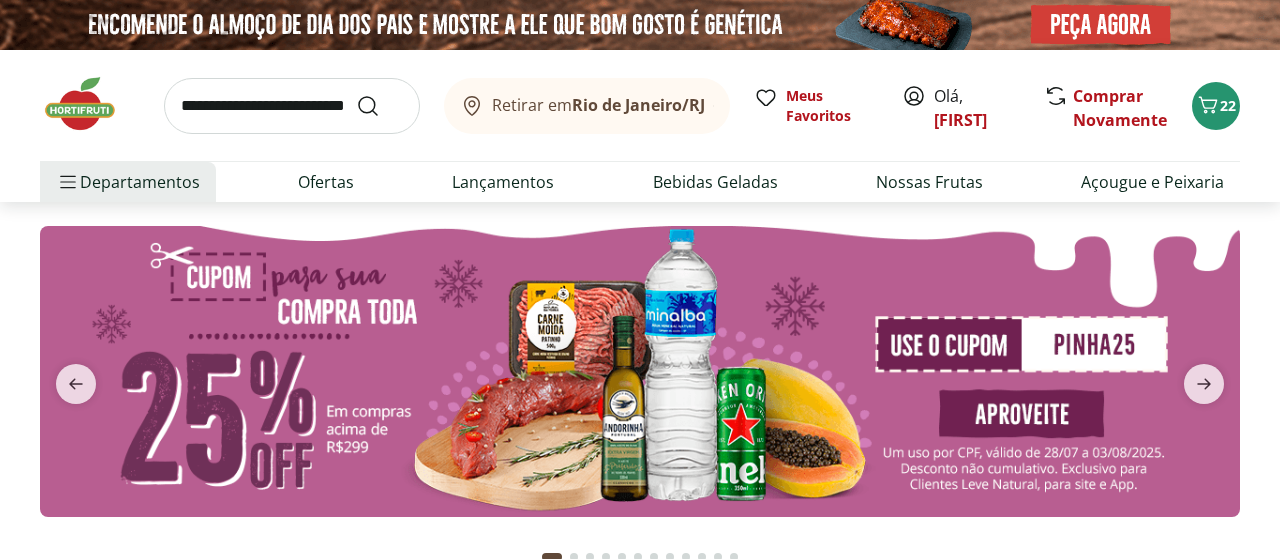 scroll, scrollTop: 0, scrollLeft: 0, axis: both 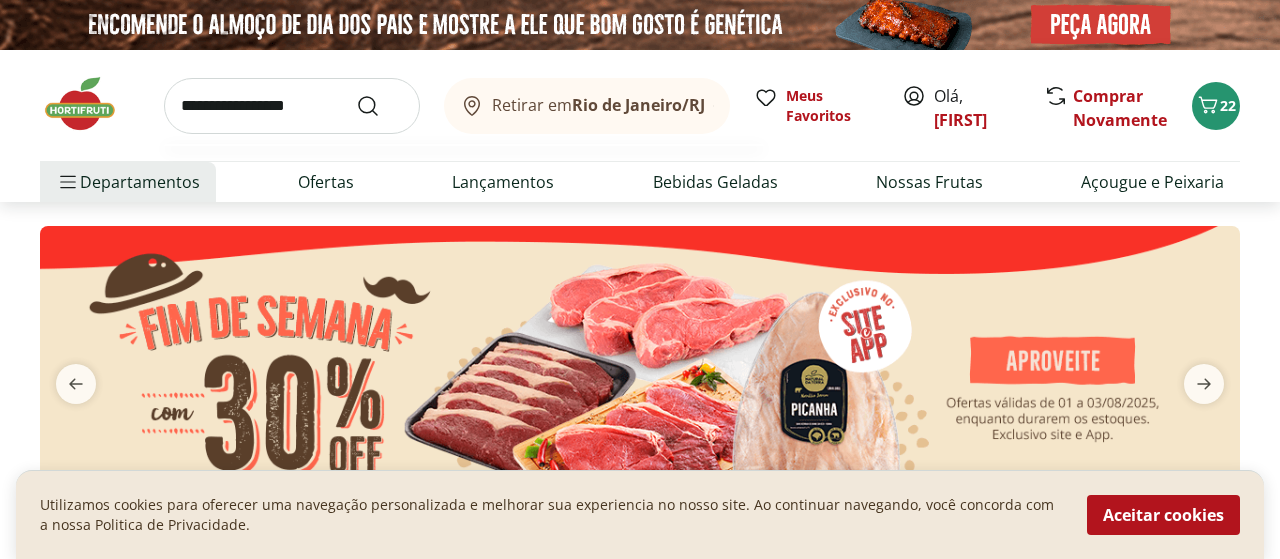 type on "**********" 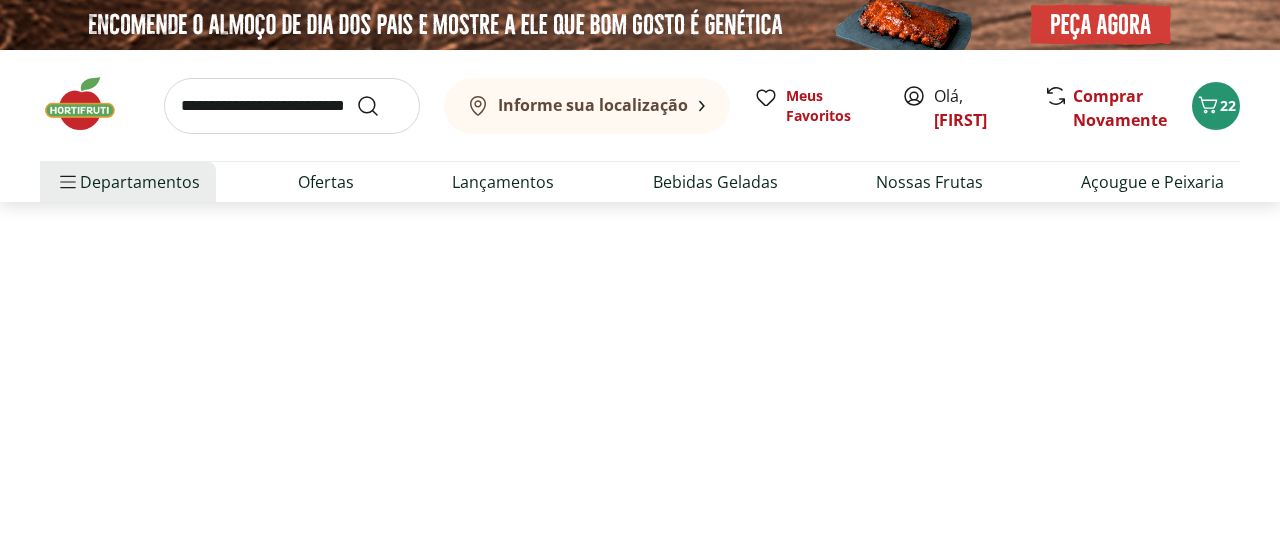 select on "**********" 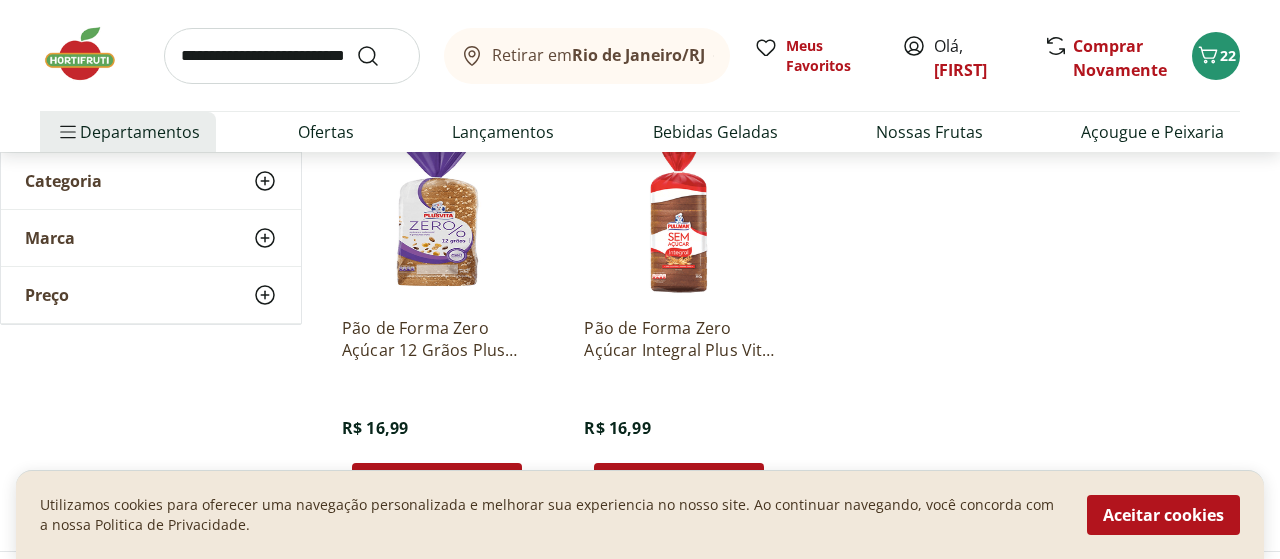scroll, scrollTop: 416, scrollLeft: 0, axis: vertical 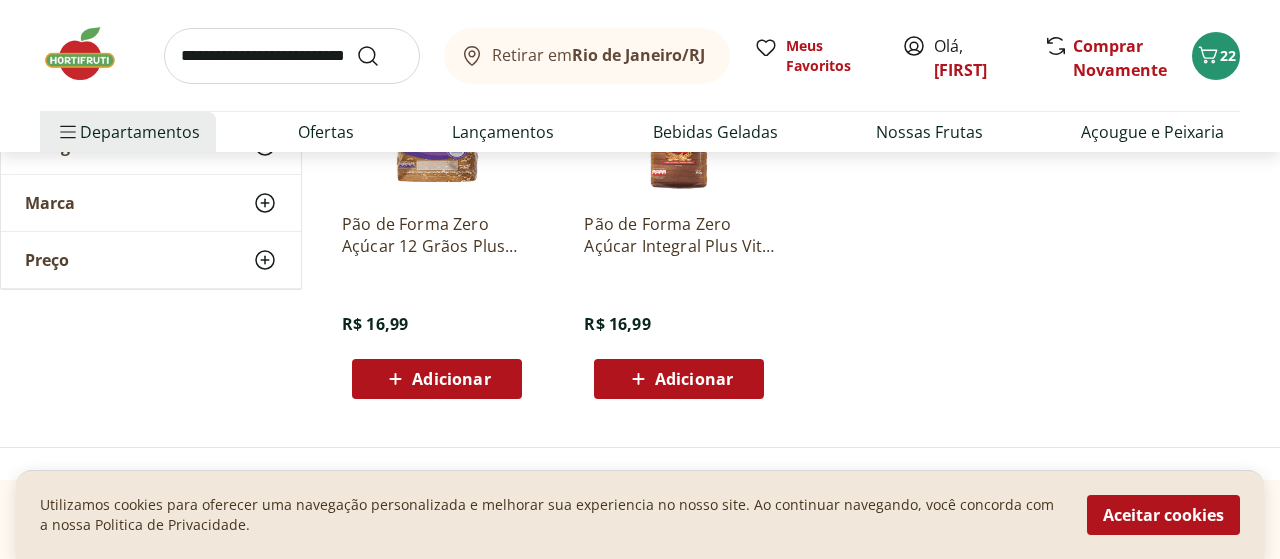 click on "Adicionar" at bounding box center (694, 379) 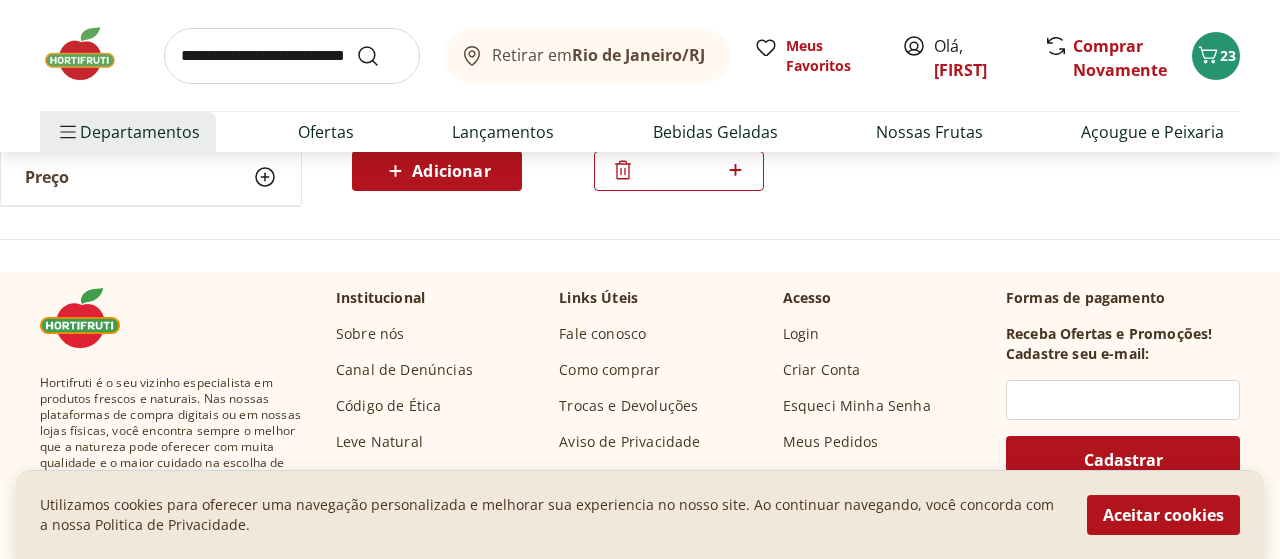 scroll, scrollTop: 0, scrollLeft: 0, axis: both 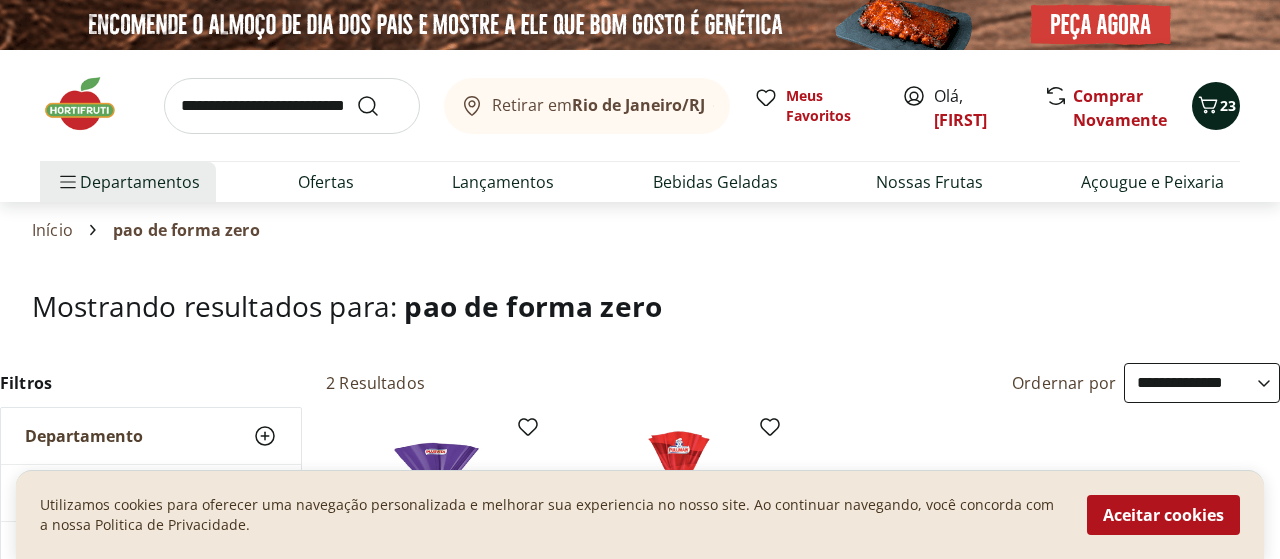 click 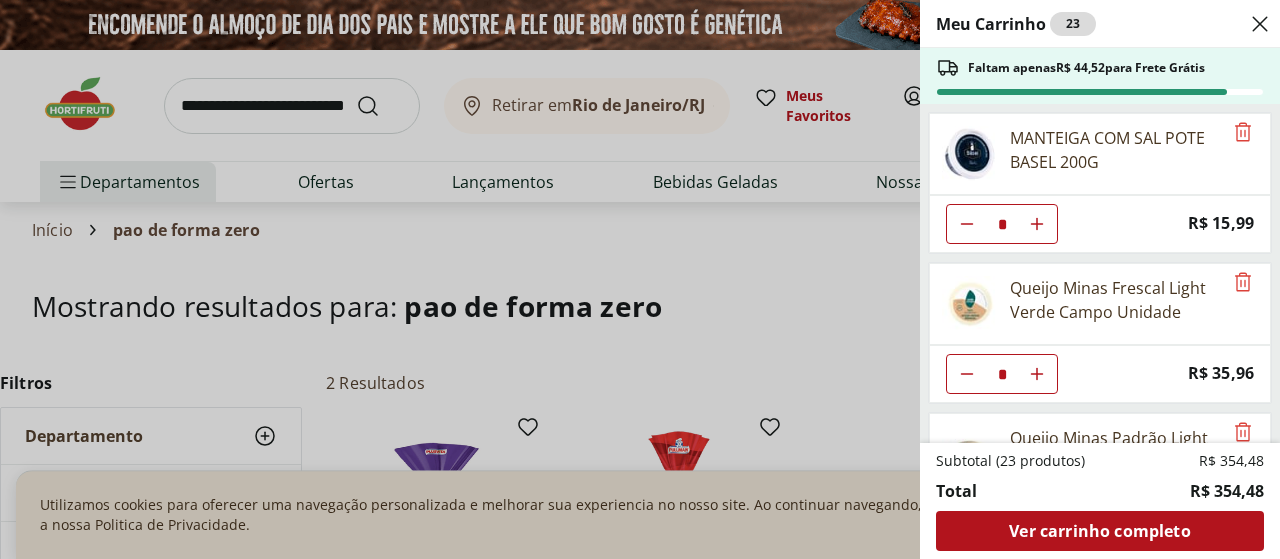click on "Meu Carrinho 23 Faltam apenas  R$ 44,52  para Frete Grátis MANTEIGA COM SAL POTE BASEL 200G * Price: R$ 15,99 Queijo Minas Frescal Light Verde Campo Unidade * Price: R$ 35,96 Queijo Minas Padrão Light Verde Campo * Price: R$ 31,96 Ovo Caipira Vermelho Natural da Terra 10 unidades * Price: R$ 16,99 Mix de Frutas Cortadinha * Price: R$ 15,00 Laranja Bahia Importada * Price: R$ 5,70 Mamão Papaia Unidade * Price: R$ 5,52 Alface Lisa Higienizada Frutifique 140g * Price: R$ 12,99 Tomate Italiano * Price: R$ 1,15 Banana Prata Orgânica * Price: R$ 14,39 LIMAO SELECIONADO * Price: R$ 3,29 Pão de Forma Zero Açúcar Integral Plus Vita 350g * Price: R$ 16,99 Subtotal (23 produtos) R$ 354,48 Total R$ 354,48 Ver carrinho completo" at bounding box center [640, 279] 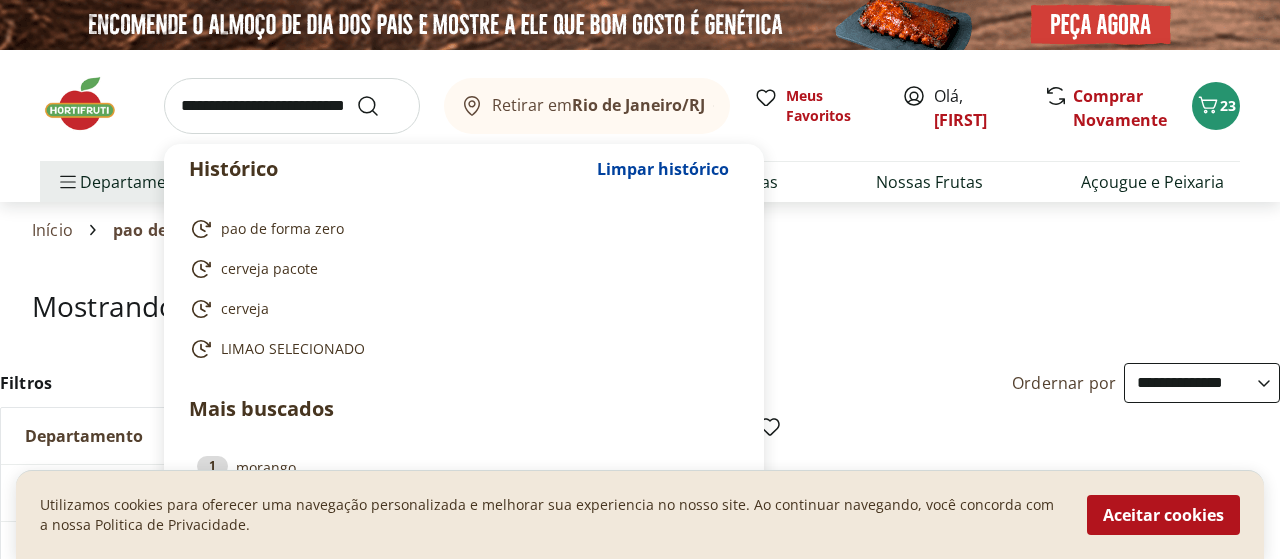 click at bounding box center (292, 106) 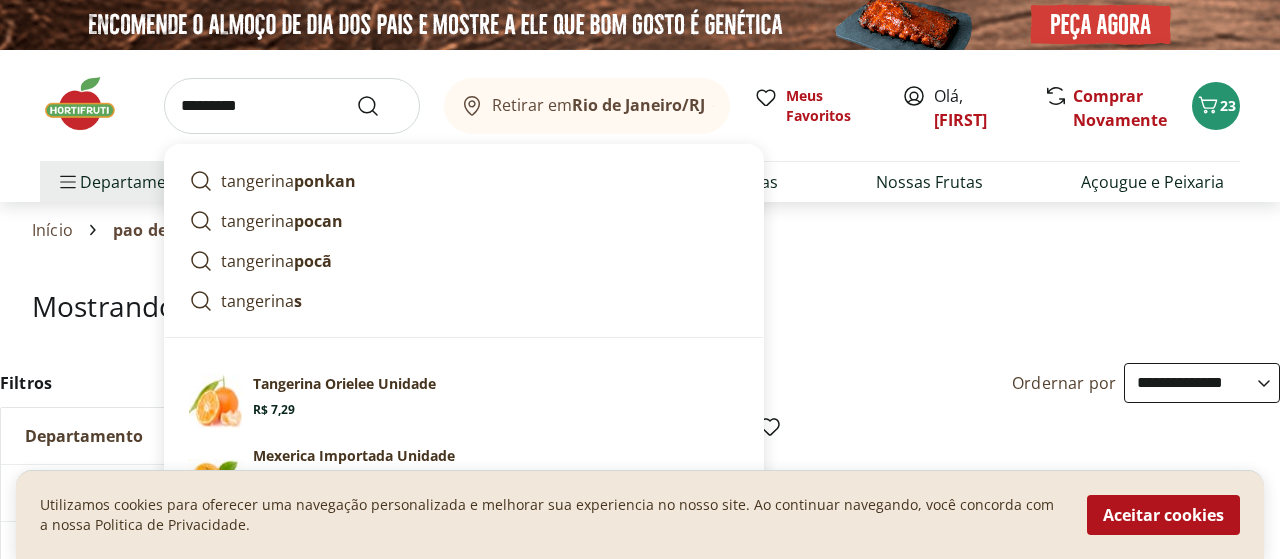 type on "*********" 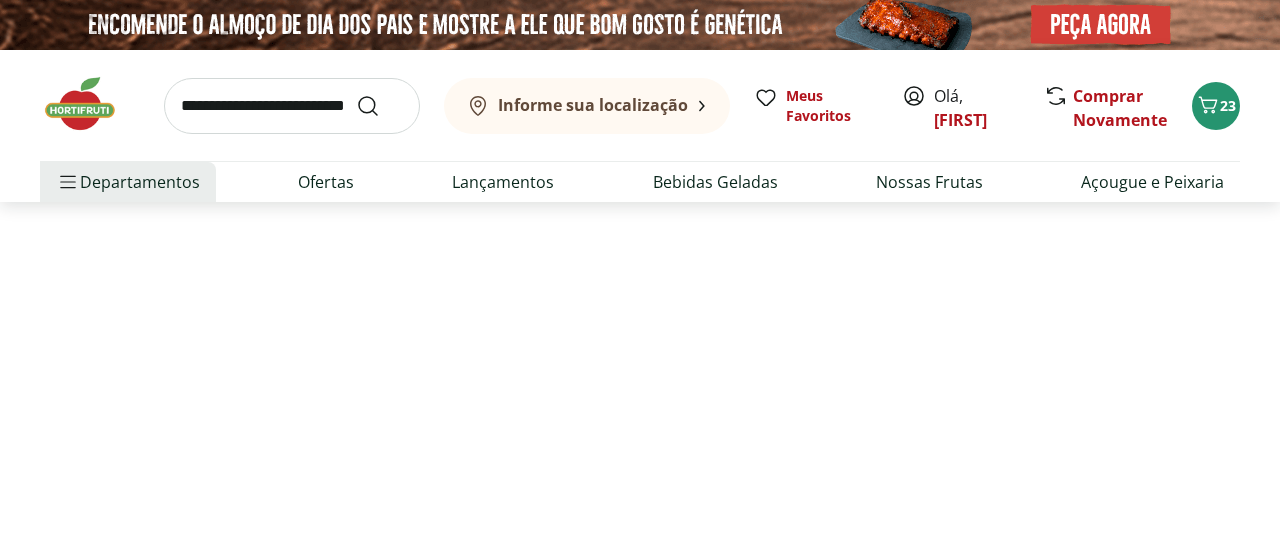 select on "**********" 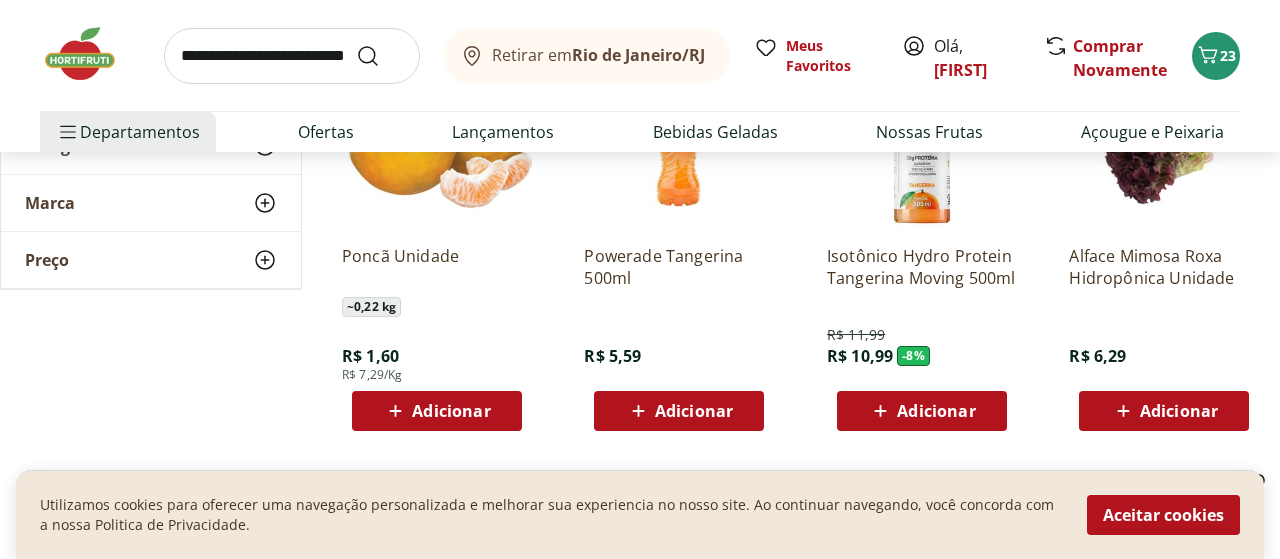 scroll, scrollTop: 832, scrollLeft: 0, axis: vertical 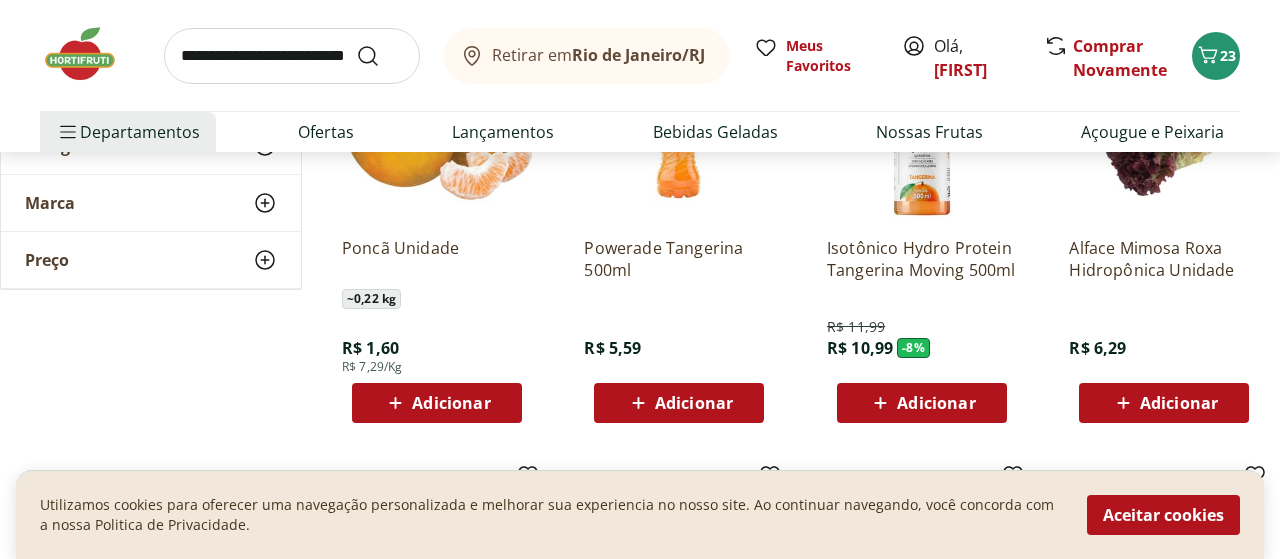 click on "Adicionar" at bounding box center [451, 403] 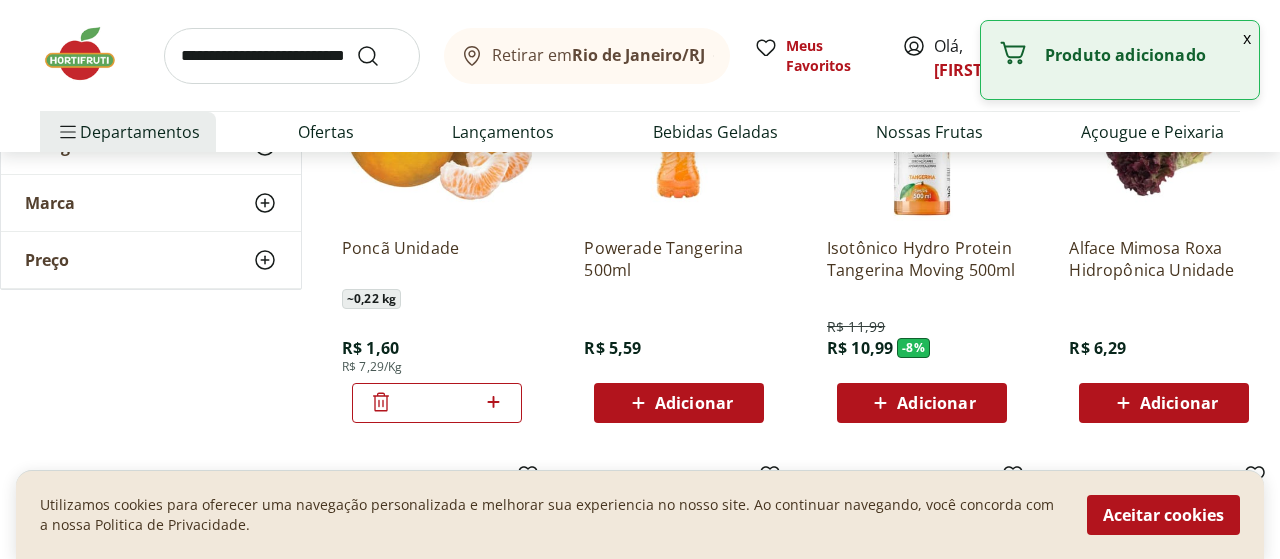 click 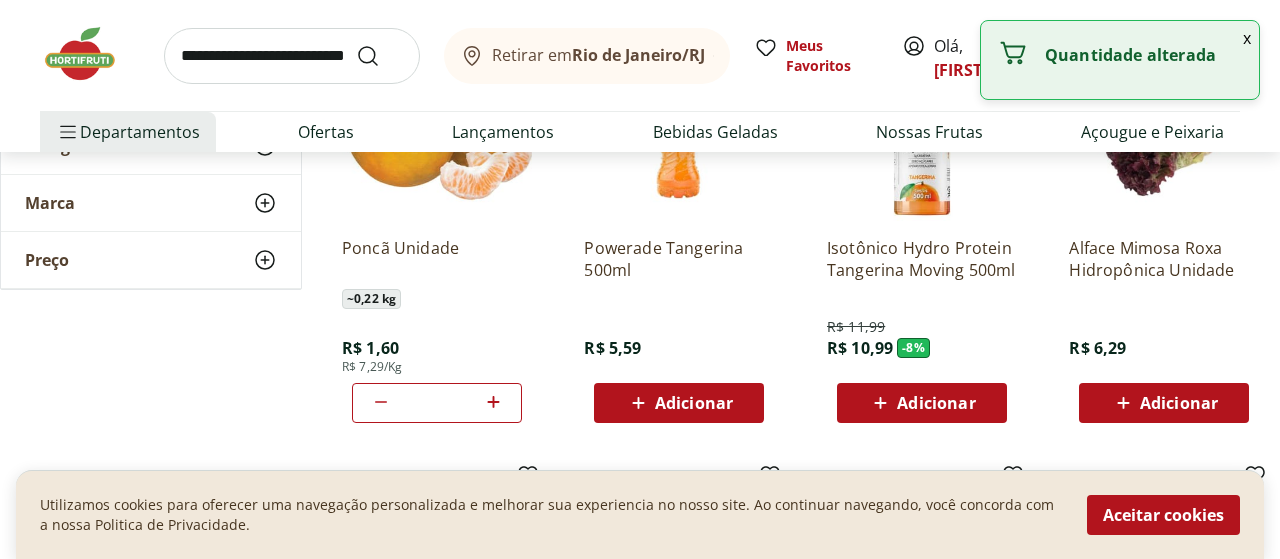 click 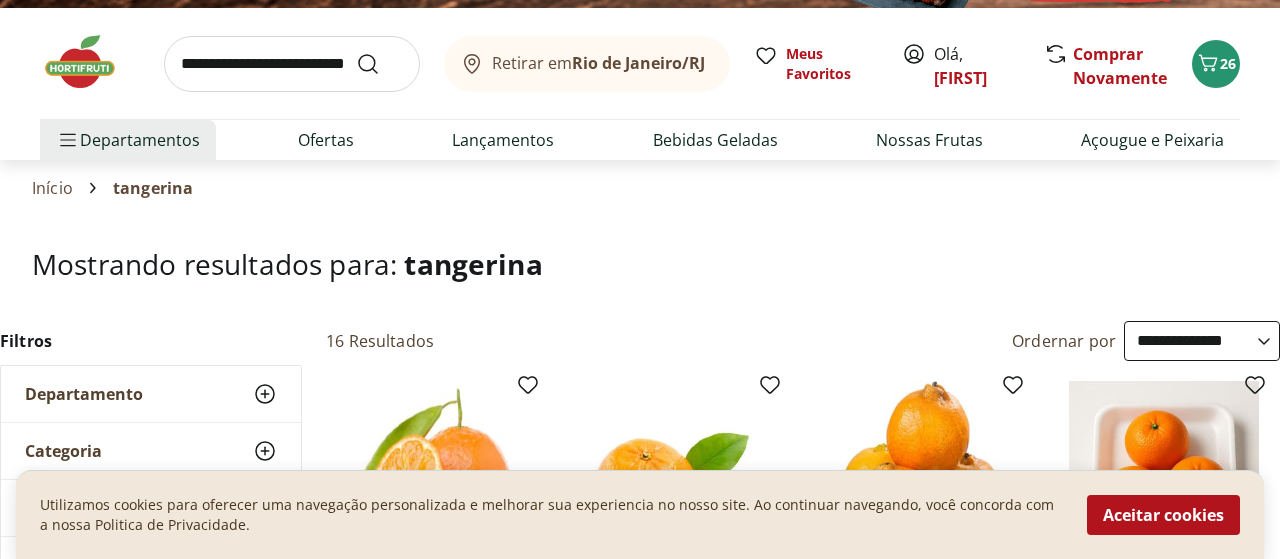 scroll, scrollTop: 0, scrollLeft: 0, axis: both 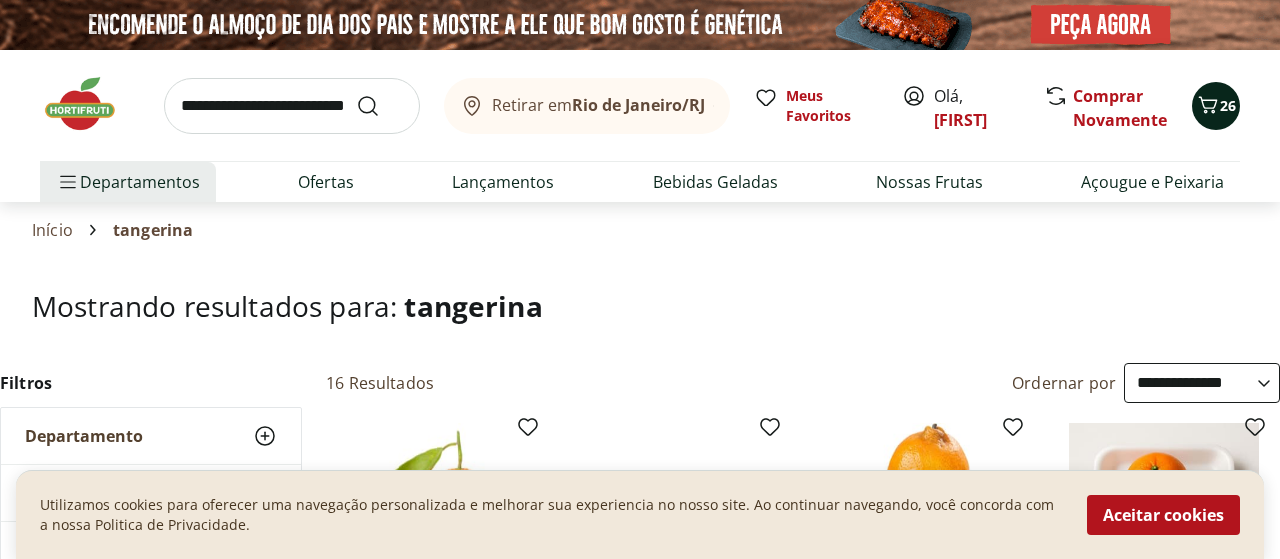 click on "26" at bounding box center (1228, 105) 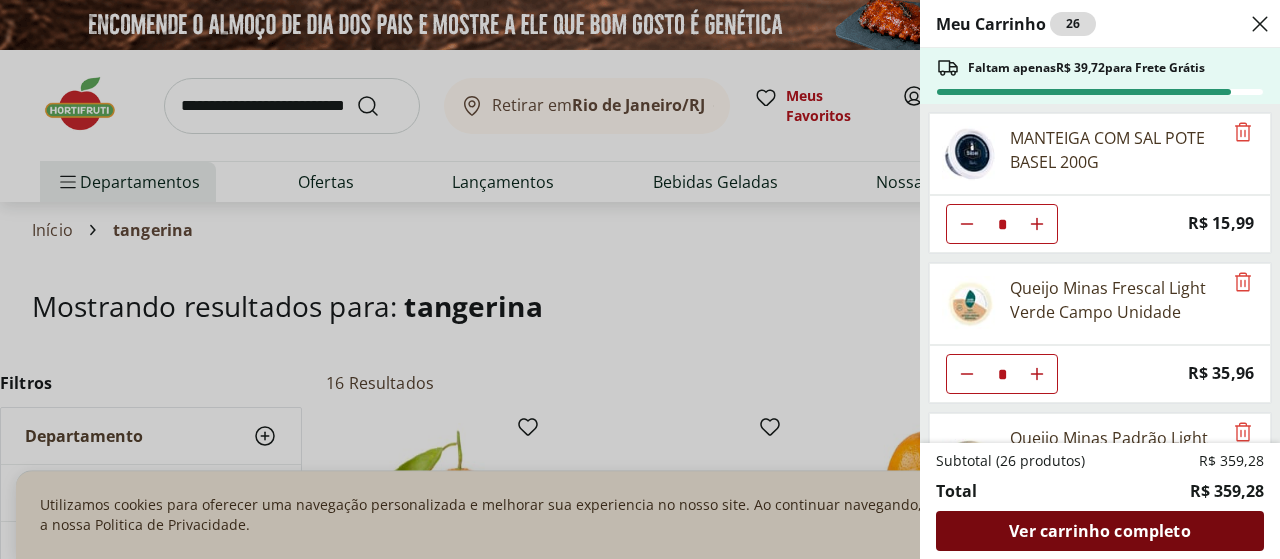 click on "Ver carrinho completo" at bounding box center [1099, 531] 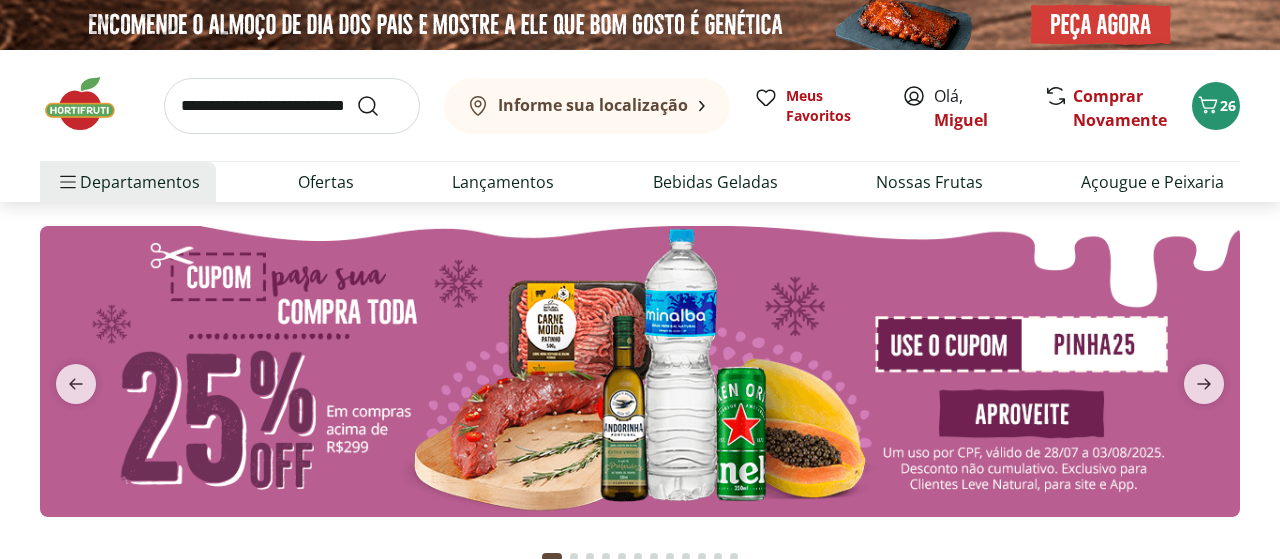 scroll, scrollTop: 0, scrollLeft: 0, axis: both 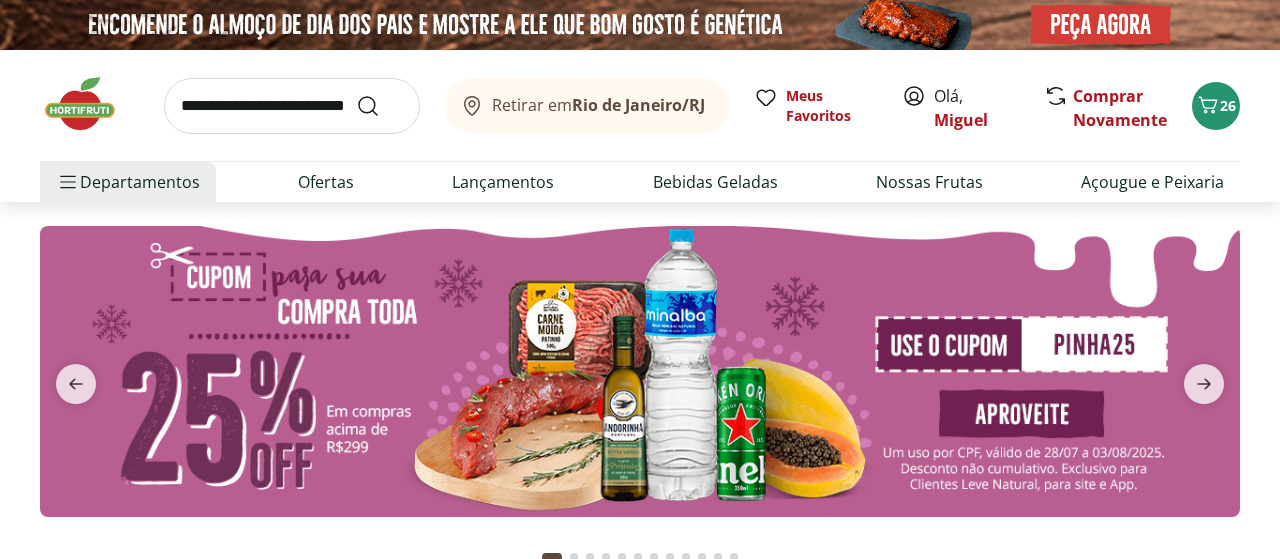 click at bounding box center (292, 106) 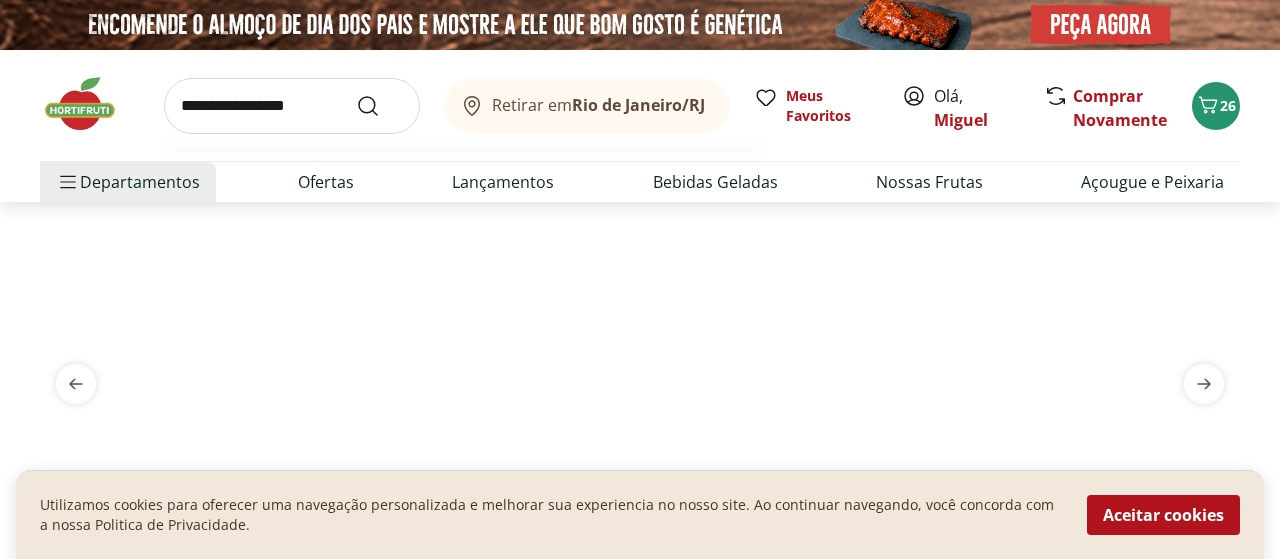 type on "**********" 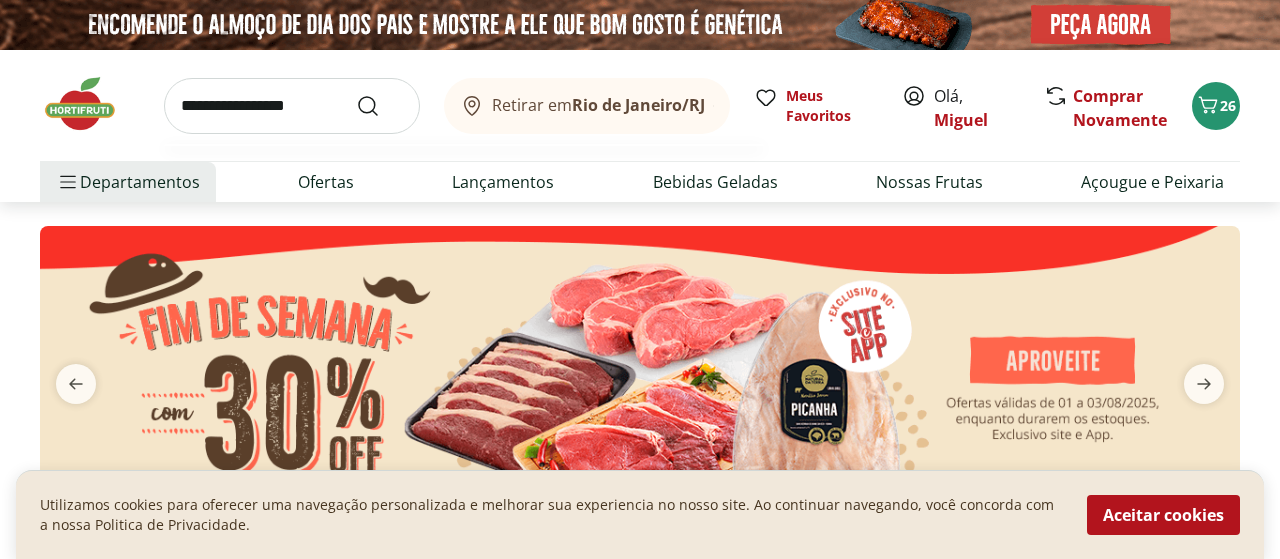 click at bounding box center (380, 106) 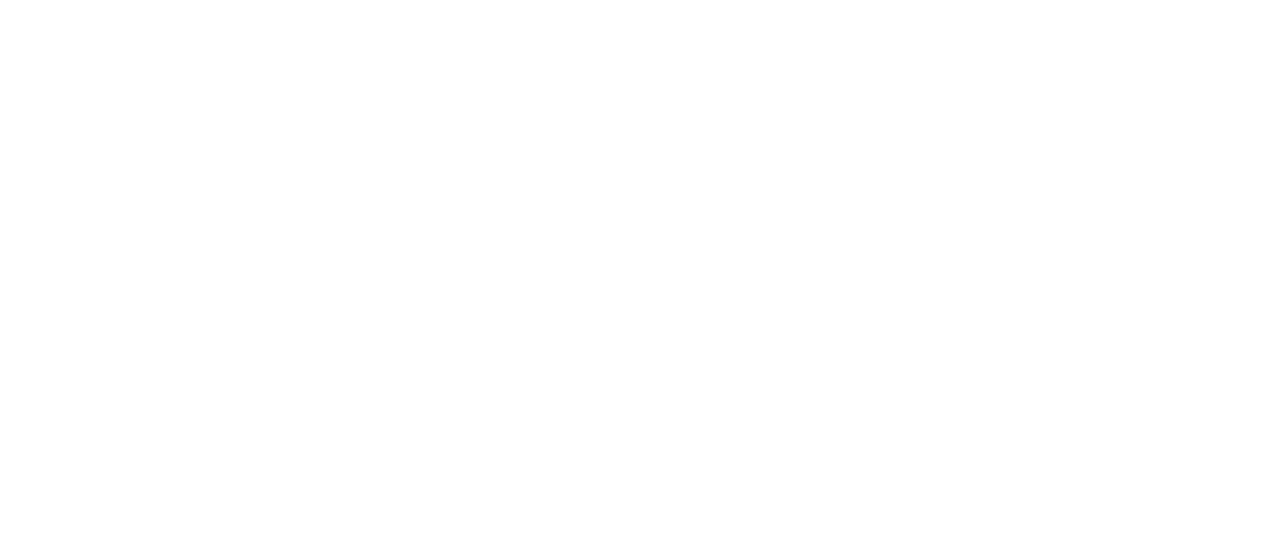 select on "**********" 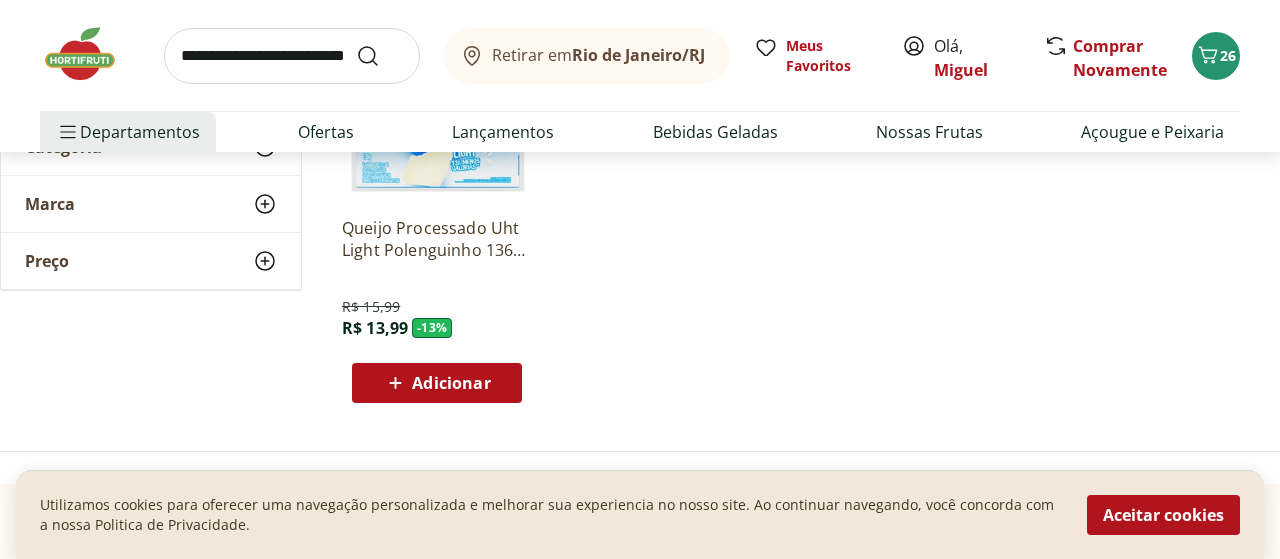 scroll, scrollTop: 416, scrollLeft: 0, axis: vertical 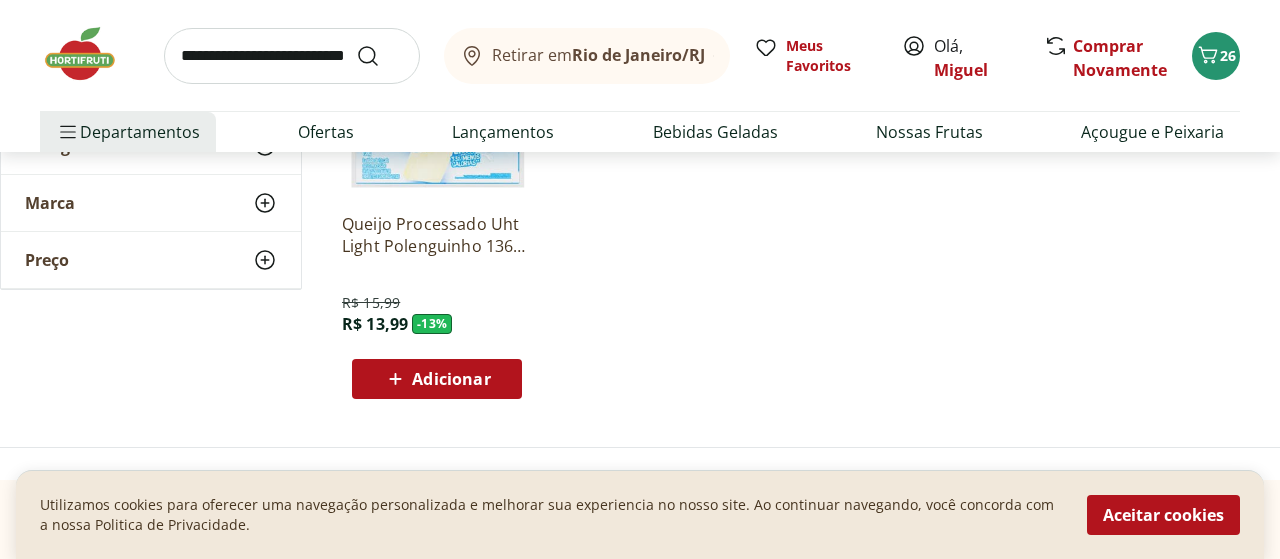 click on "Adicionar" at bounding box center [451, 379] 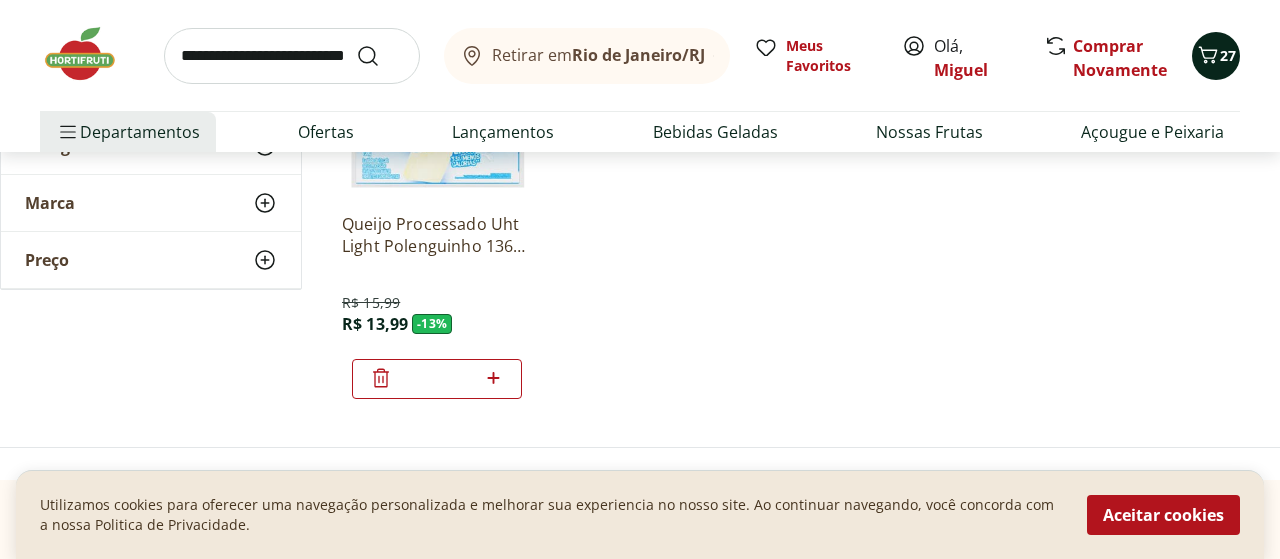 click 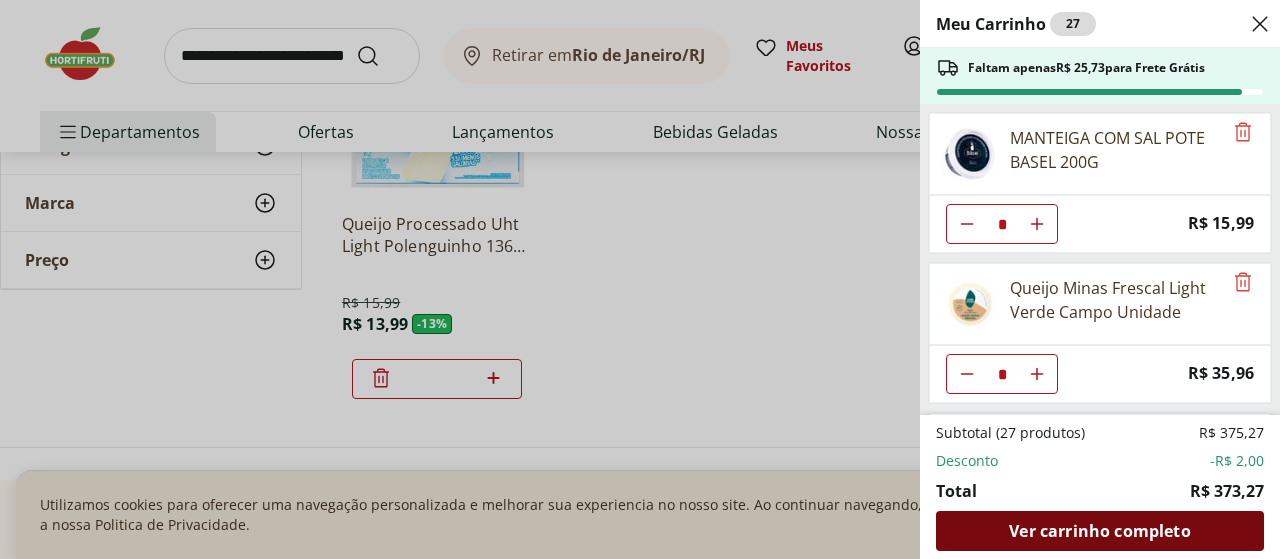 click on "Ver carrinho completo" at bounding box center (1100, 531) 